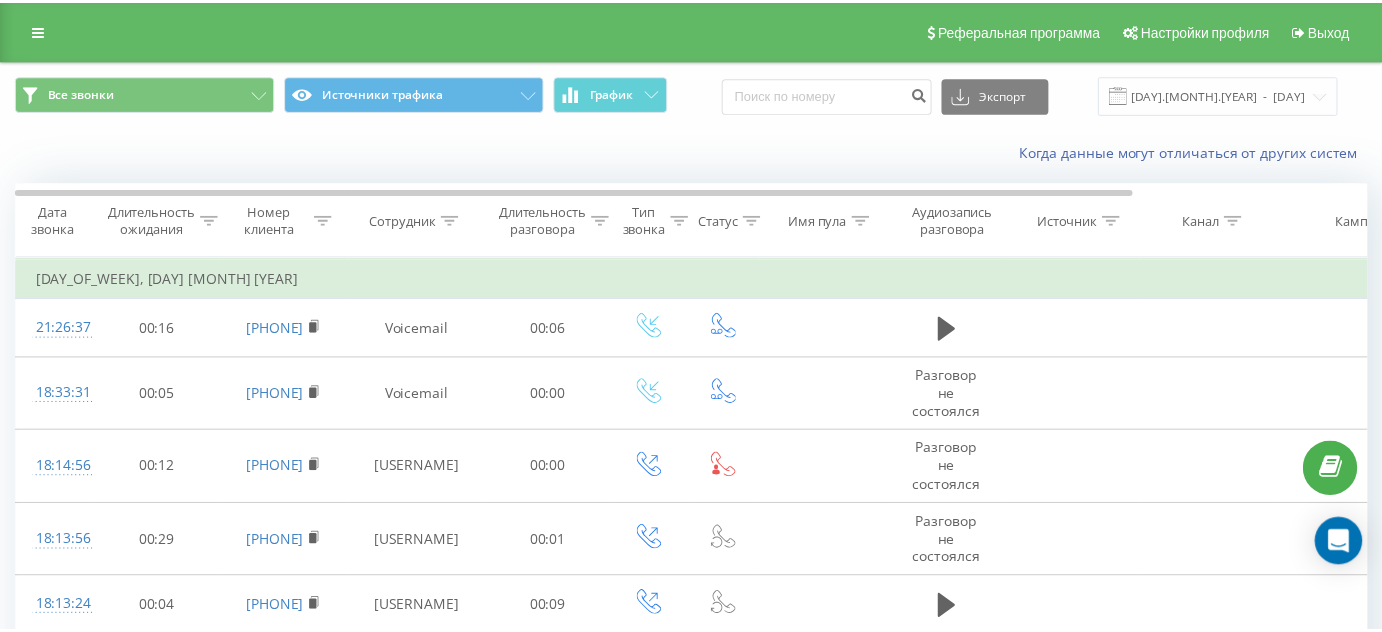 scroll, scrollTop: 0, scrollLeft: 0, axis: both 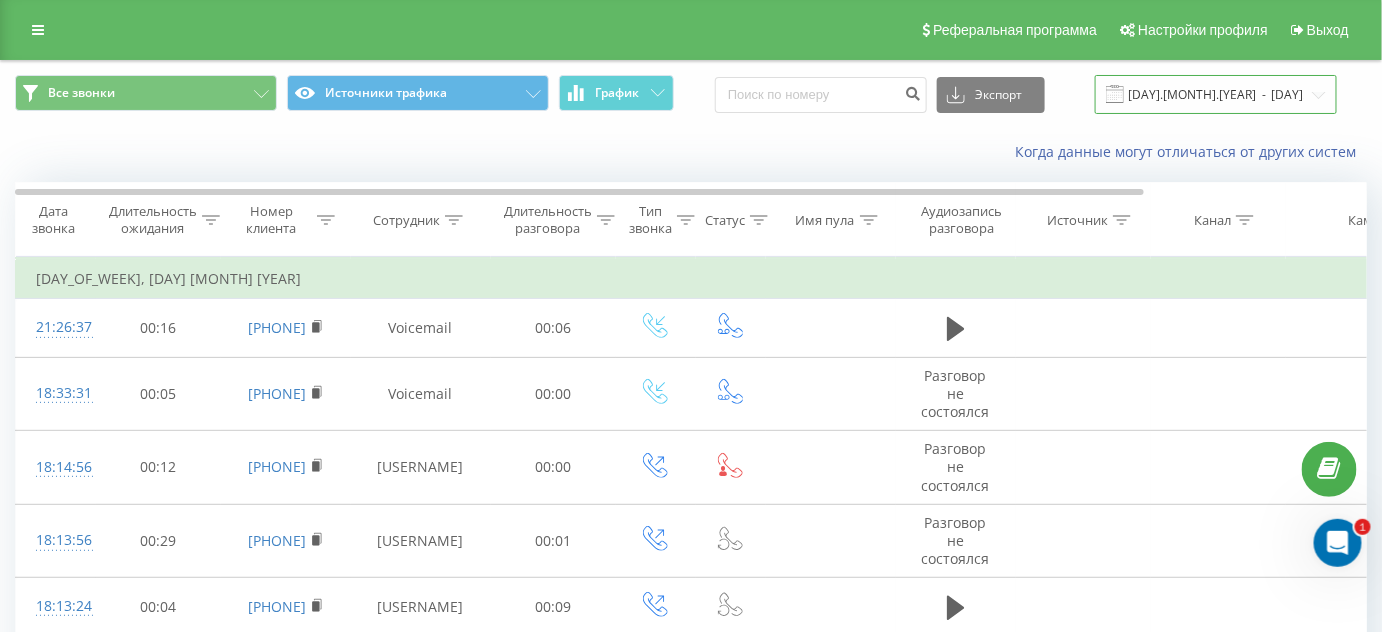 click on "[DAY].[MONTH].[YEAR]  -  [DAY].[MONTH].[YEAR]" at bounding box center (1216, 94) 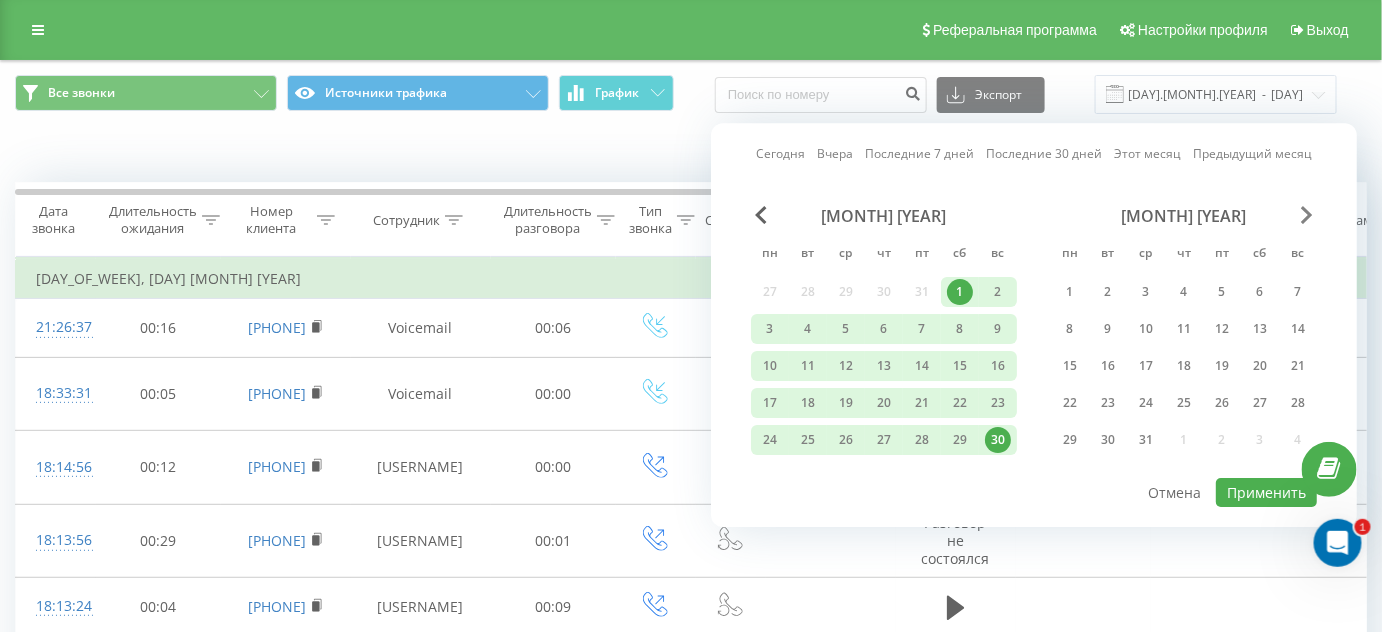 click at bounding box center [1307, 215] 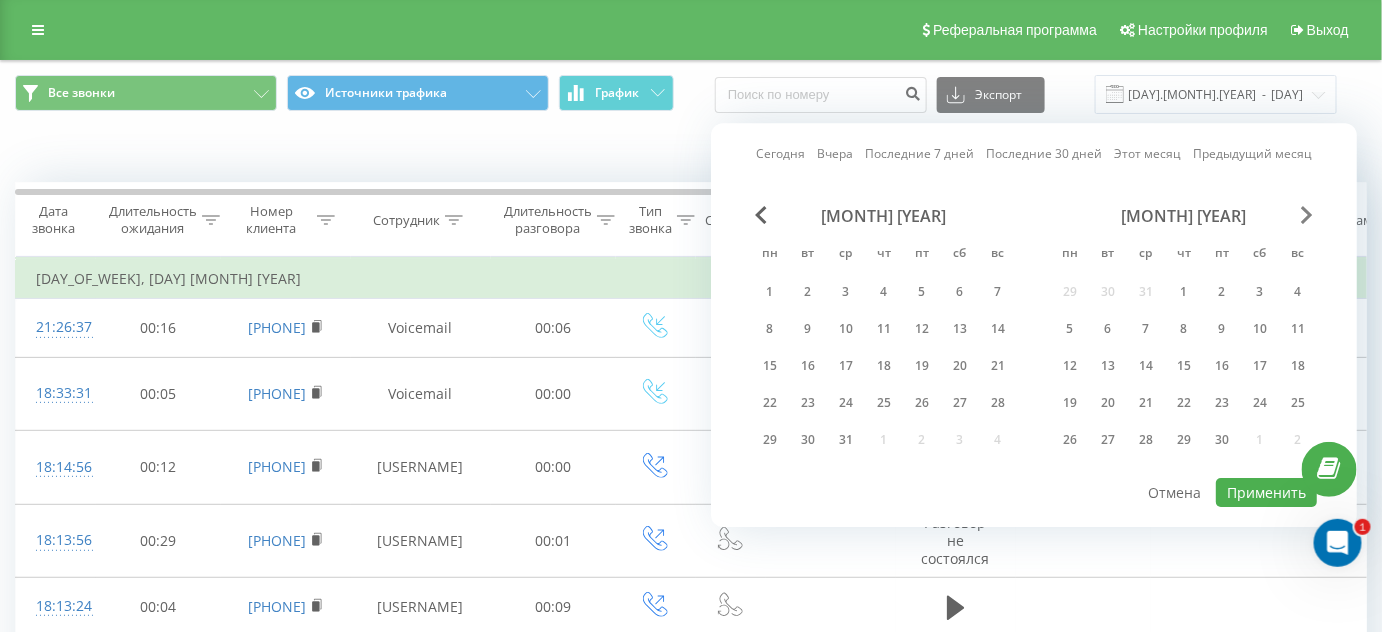 click at bounding box center (1307, 215) 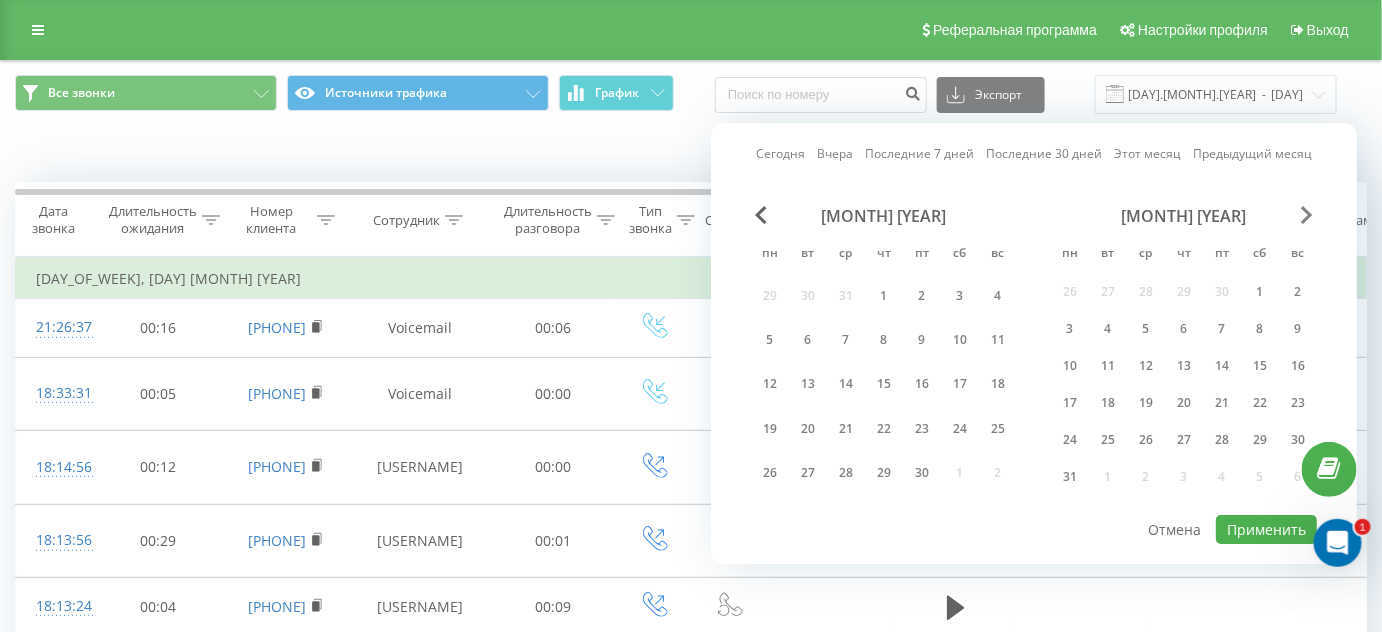 click at bounding box center (1307, 215) 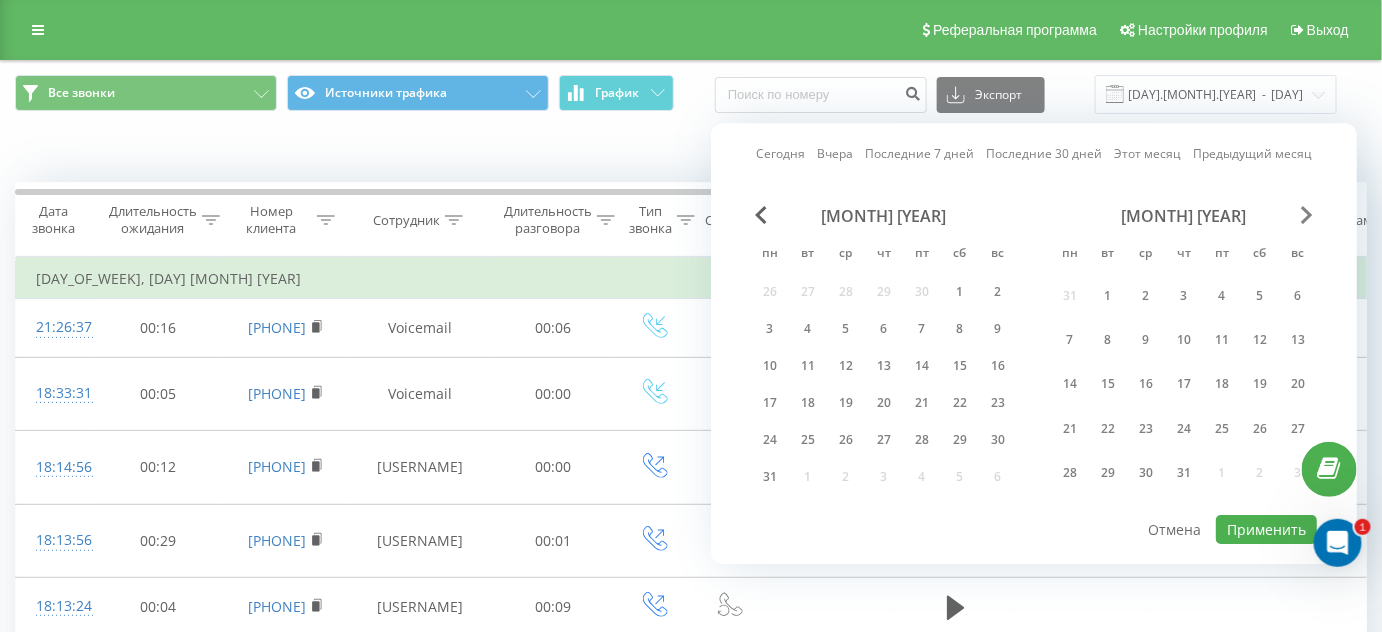 click at bounding box center [1307, 215] 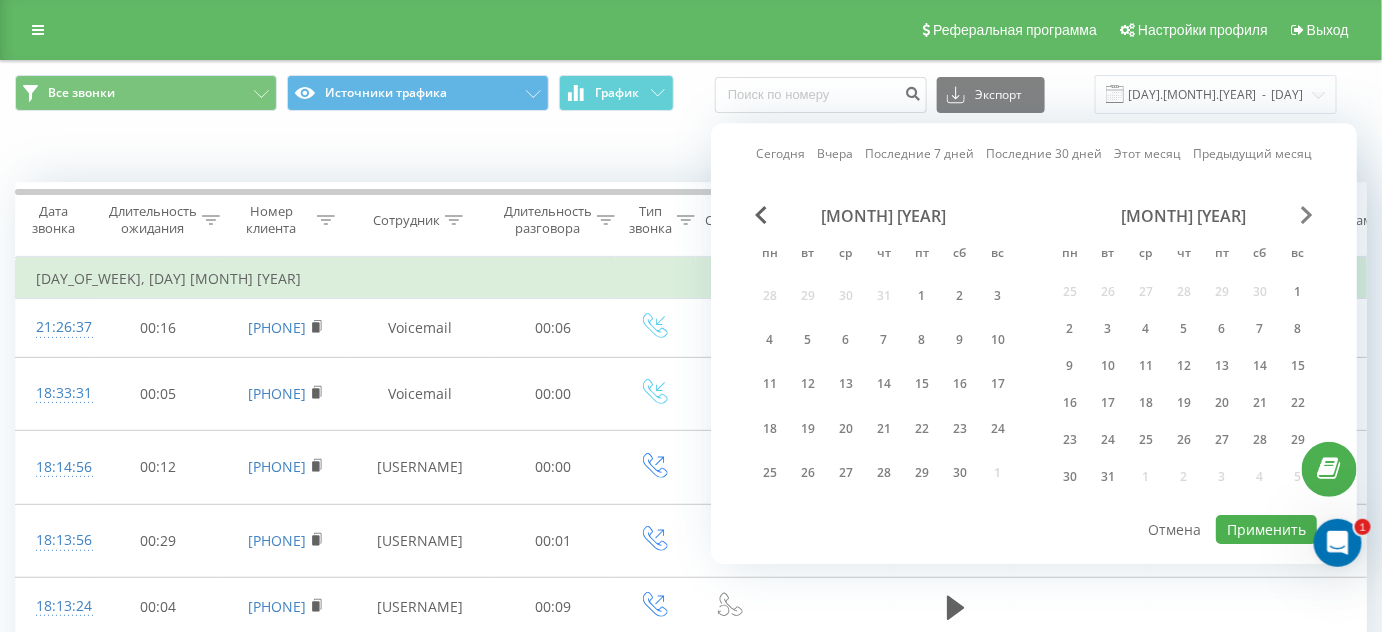 click at bounding box center [1307, 215] 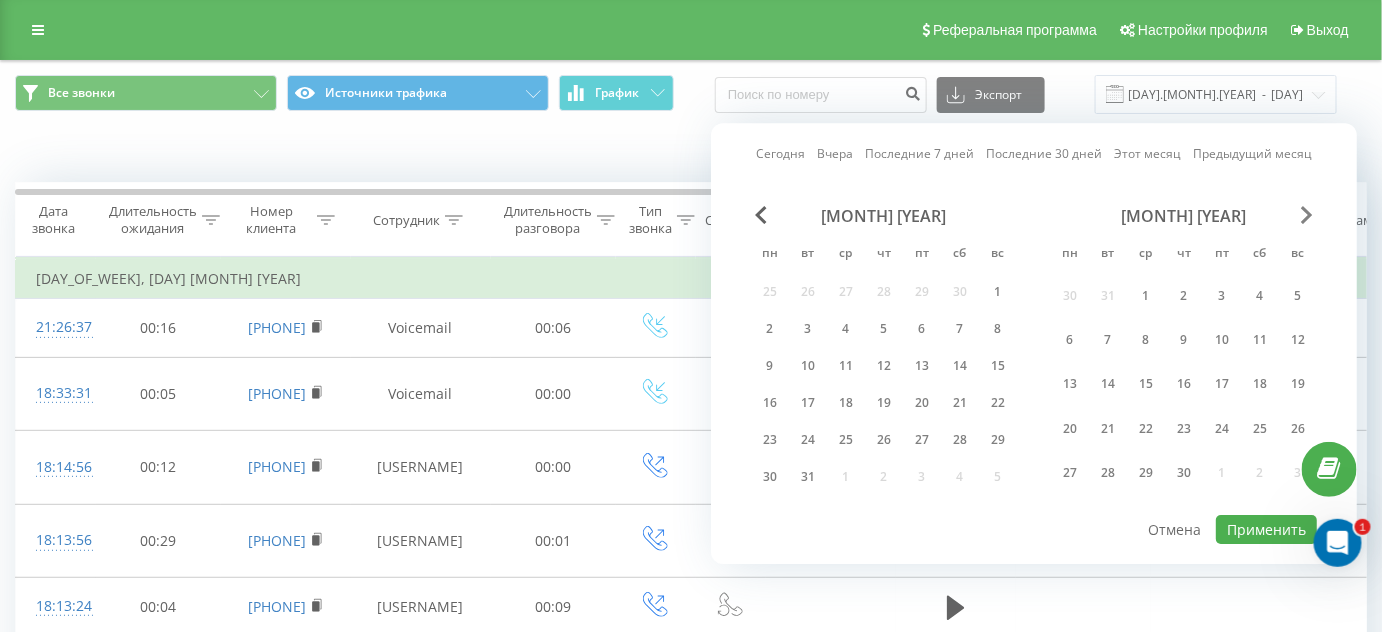 click at bounding box center [1307, 215] 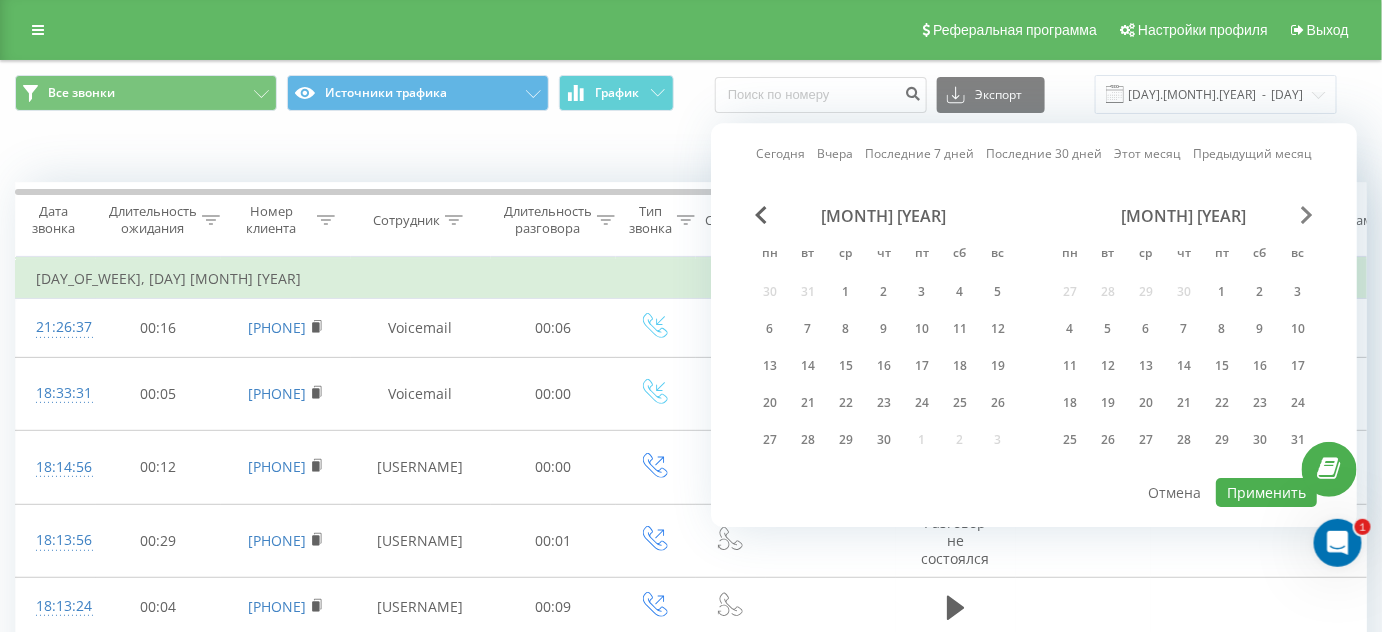 click at bounding box center (1307, 215) 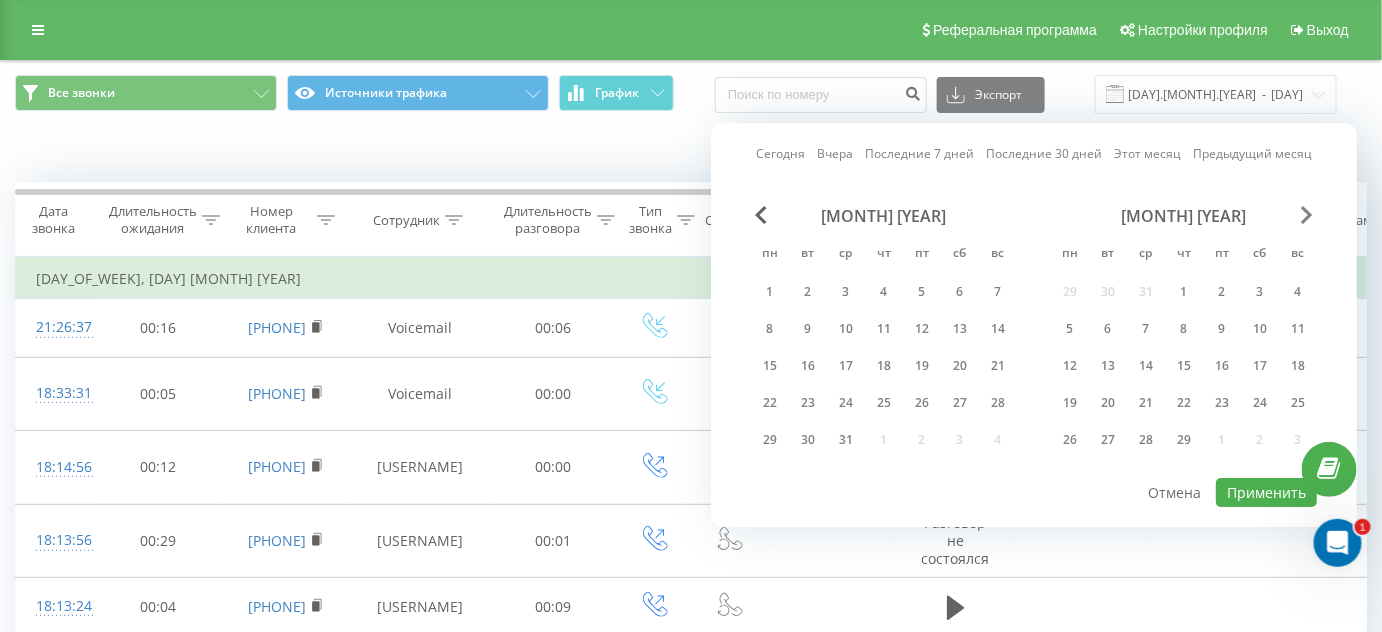click at bounding box center (1307, 215) 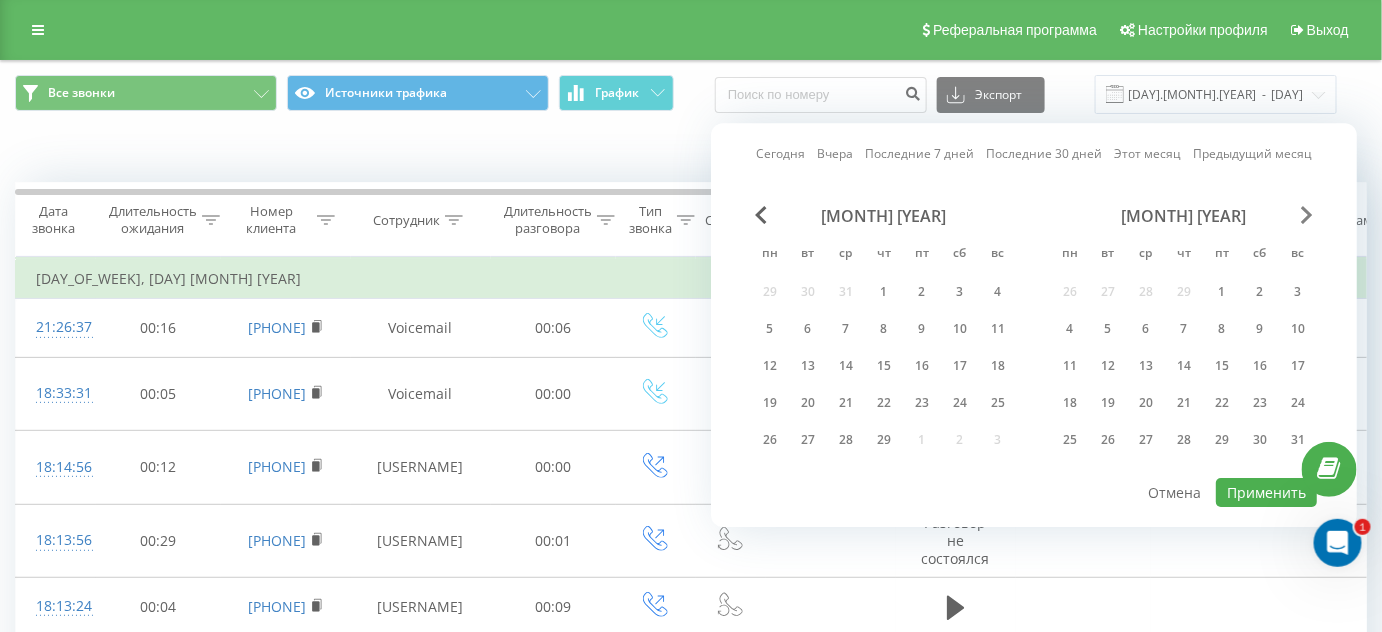 click at bounding box center (1307, 215) 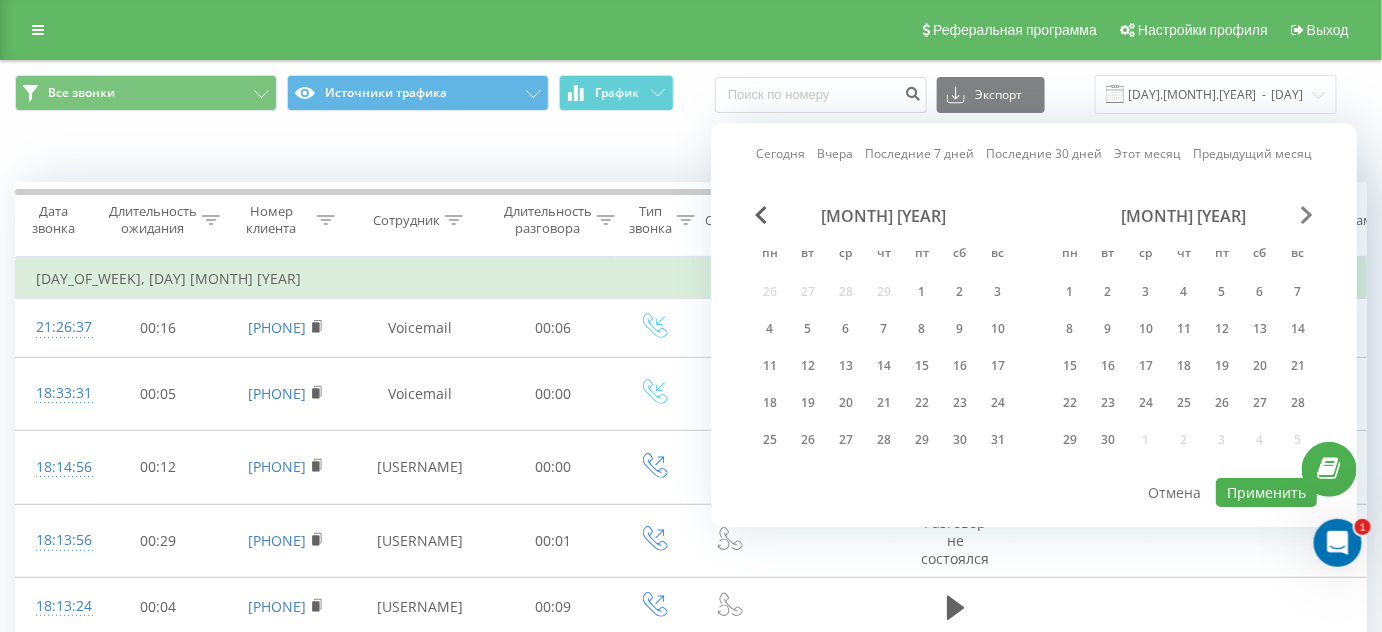 click at bounding box center (1307, 215) 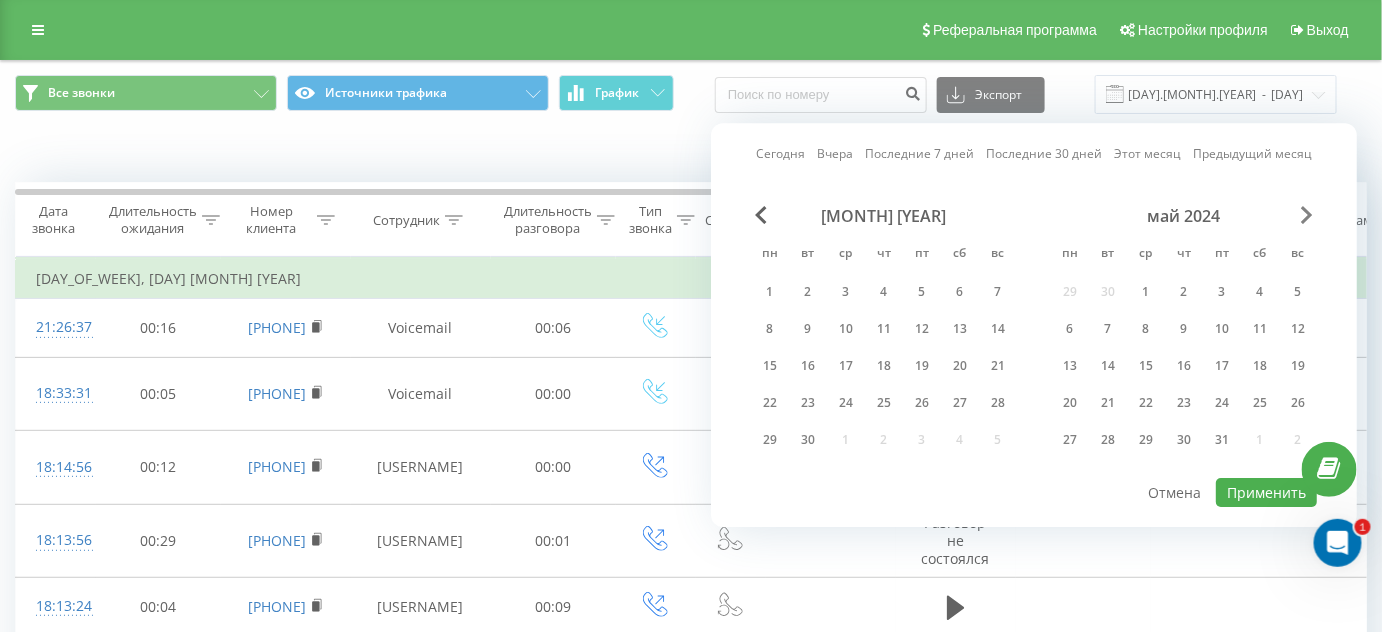 click at bounding box center [1307, 215] 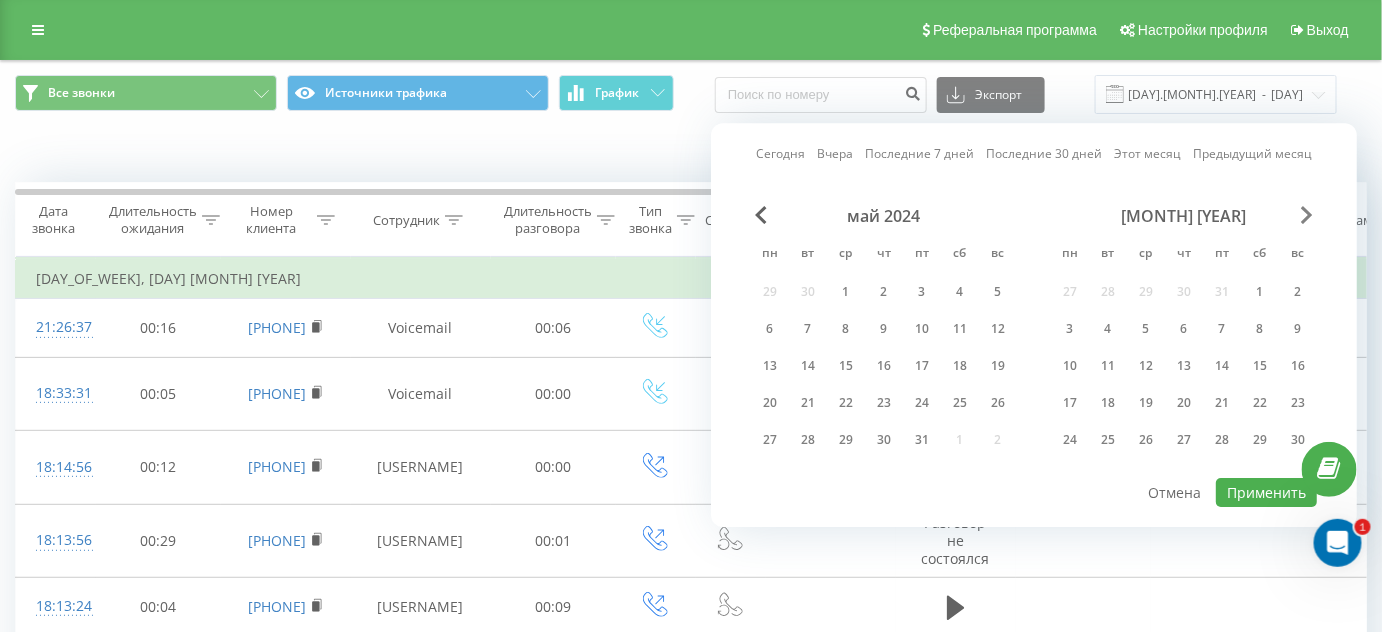 click at bounding box center (1307, 215) 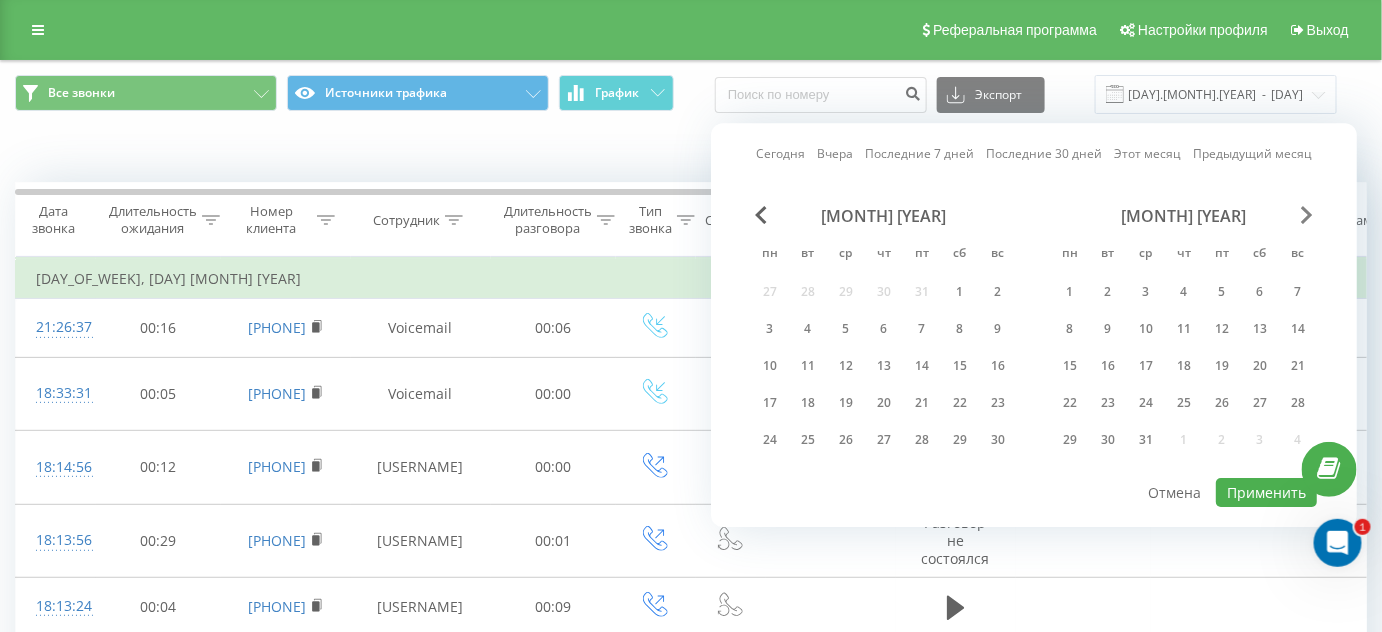 click at bounding box center [1307, 215] 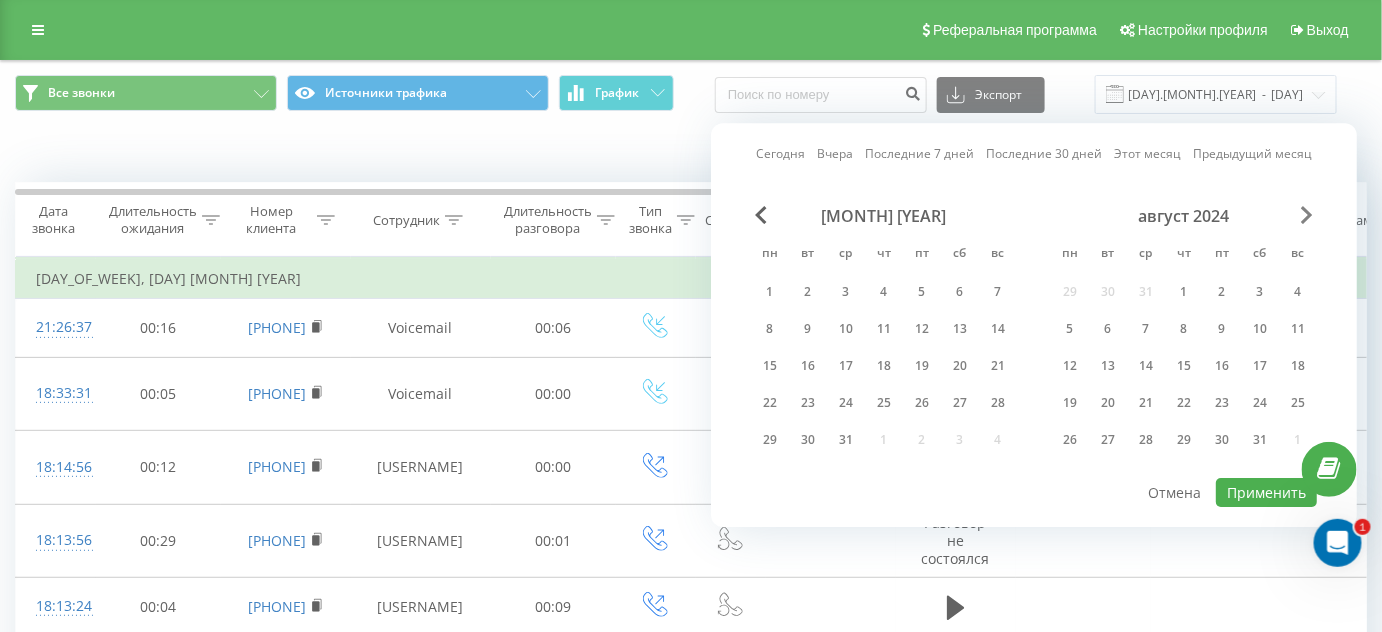 click at bounding box center (1307, 215) 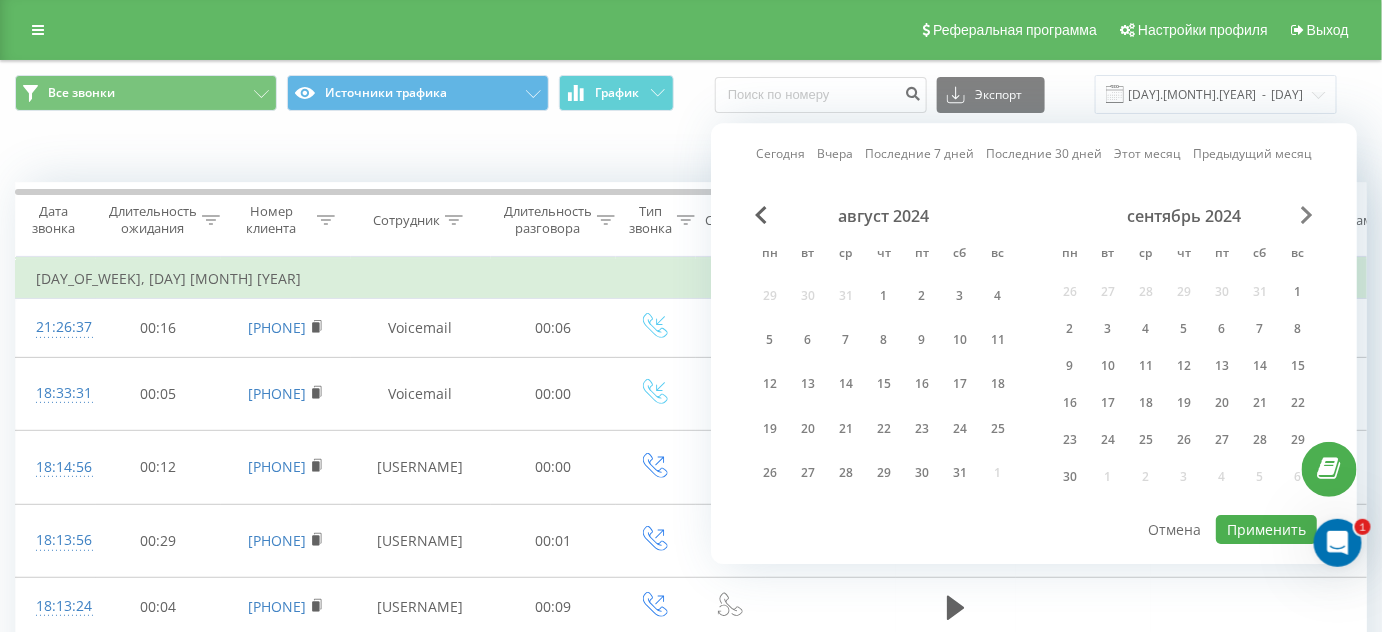 click at bounding box center (1307, 215) 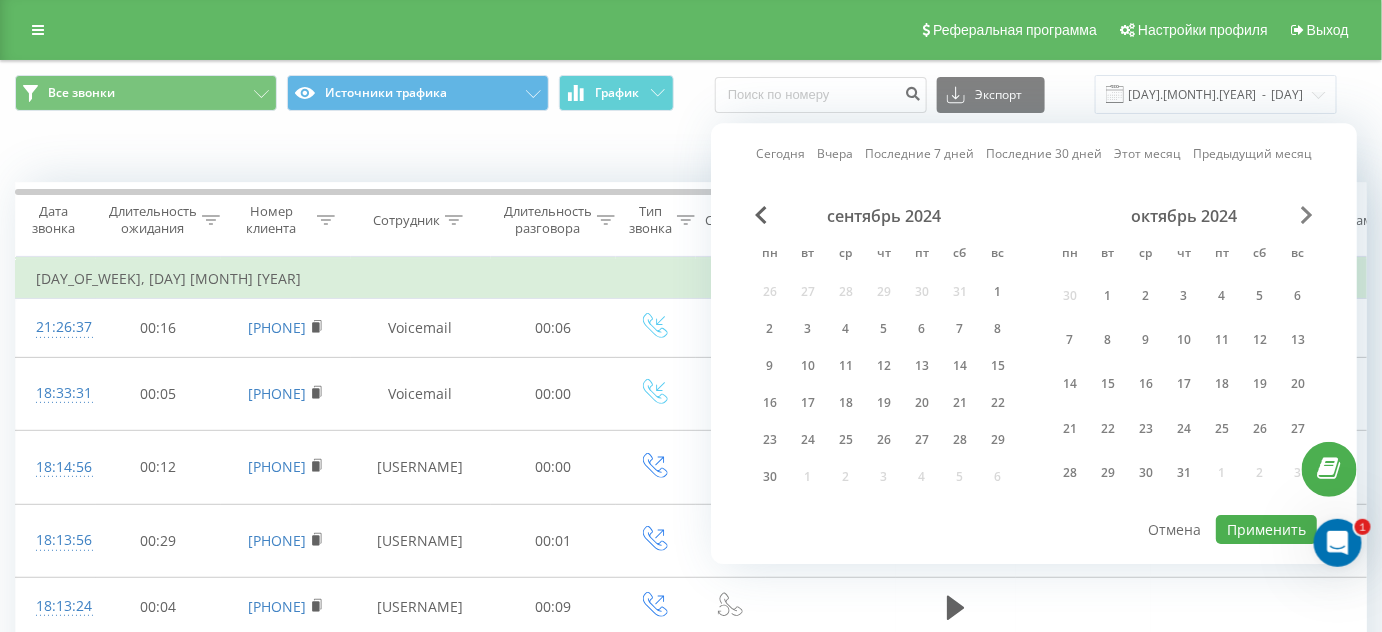 click at bounding box center (1307, 215) 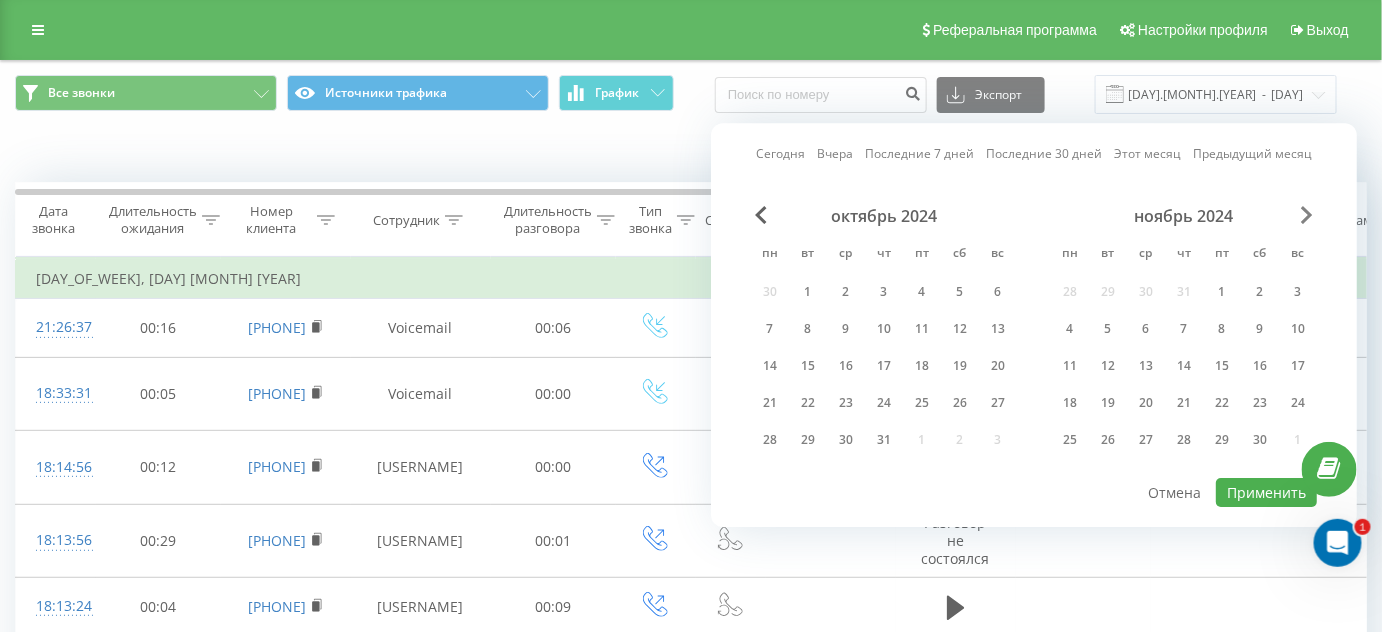 click at bounding box center (1307, 215) 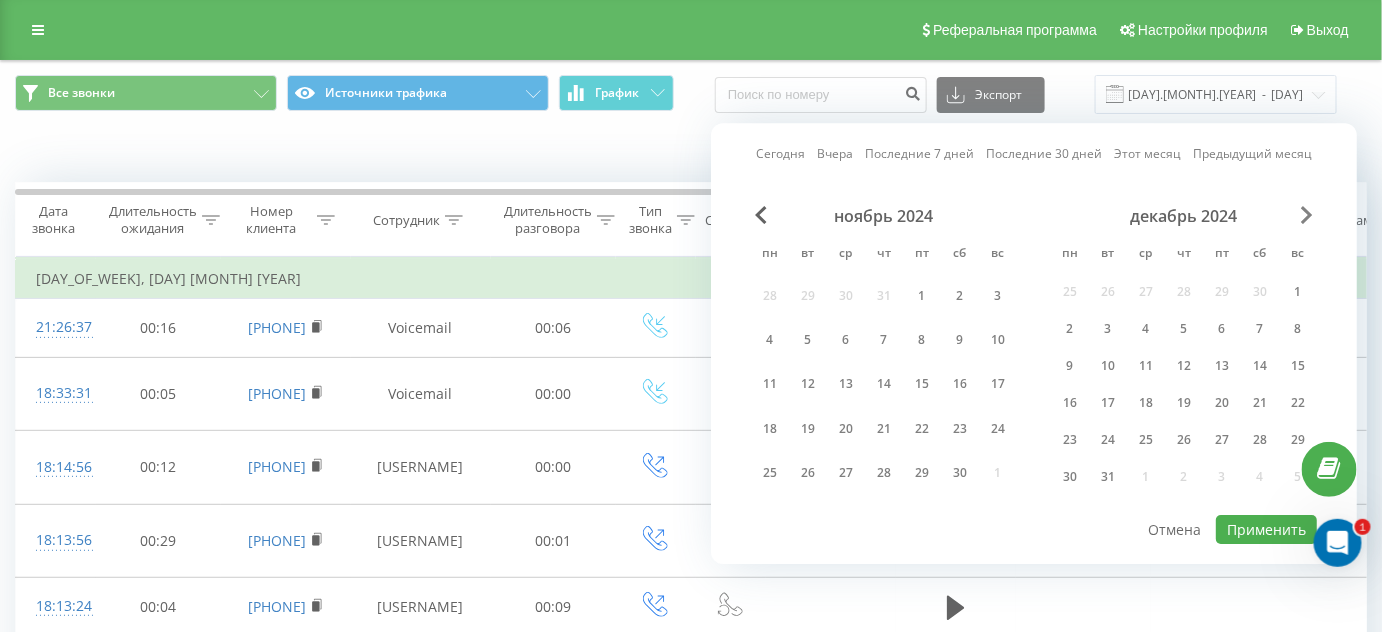 click at bounding box center (1307, 215) 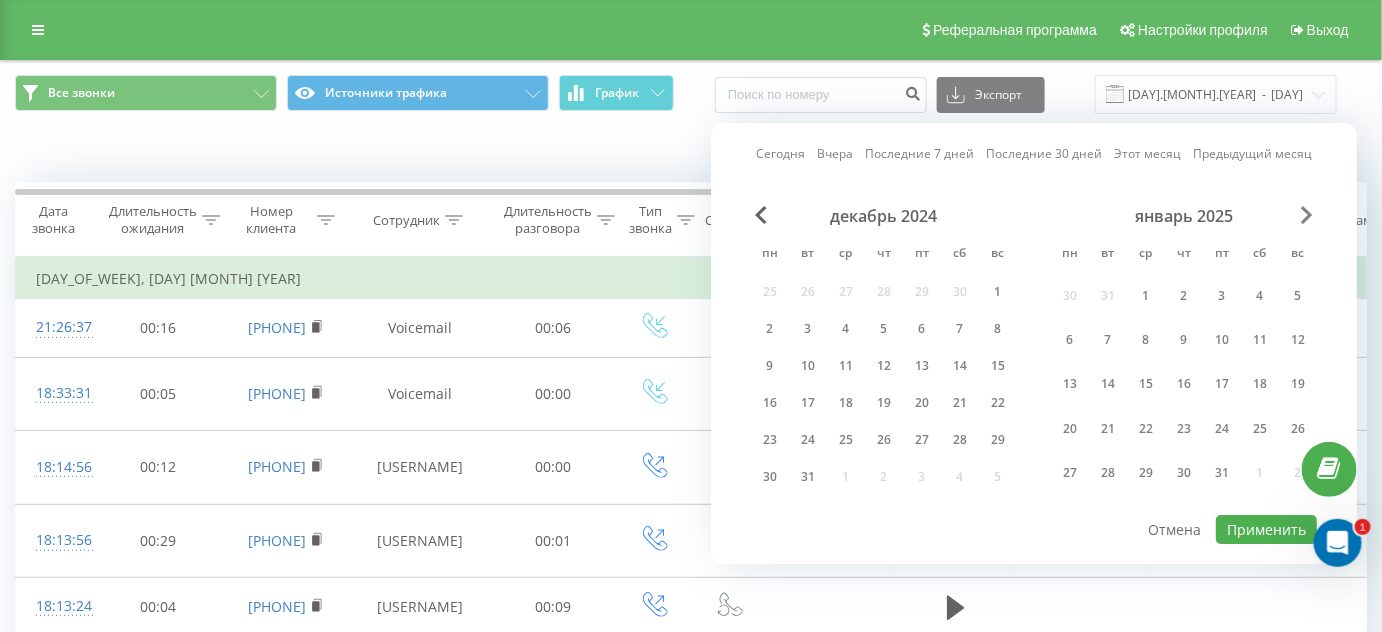 click at bounding box center [1307, 215] 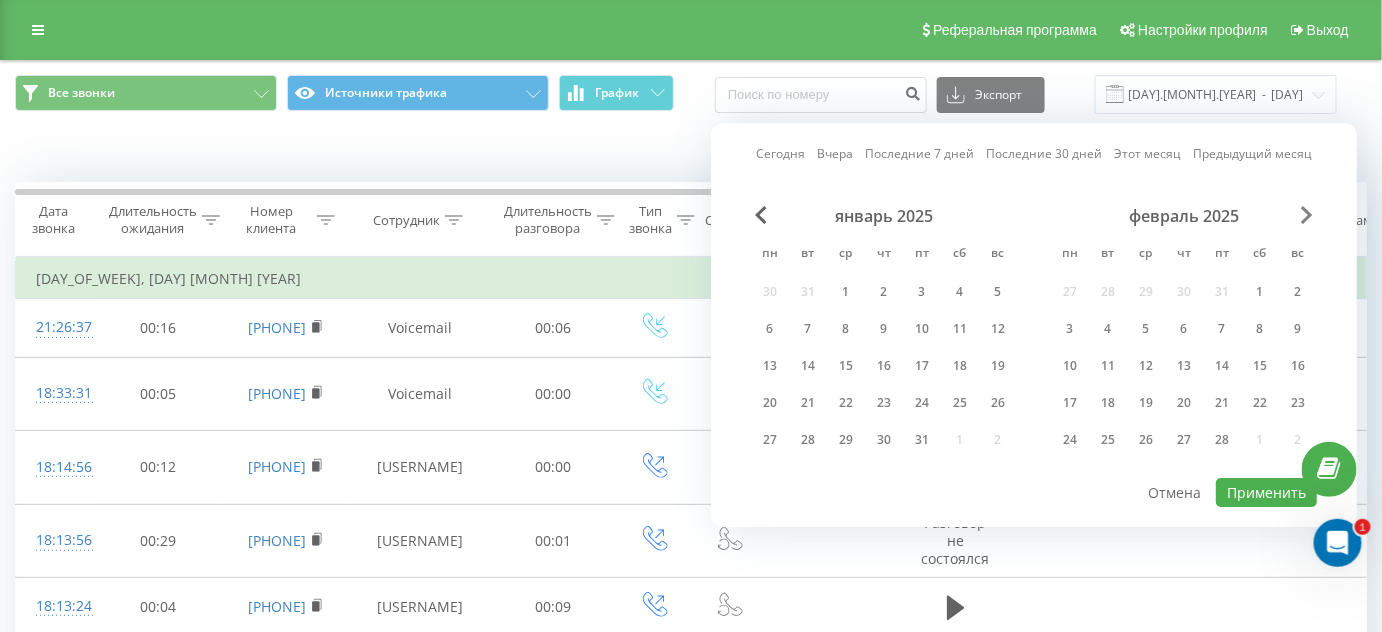 click at bounding box center (1307, 215) 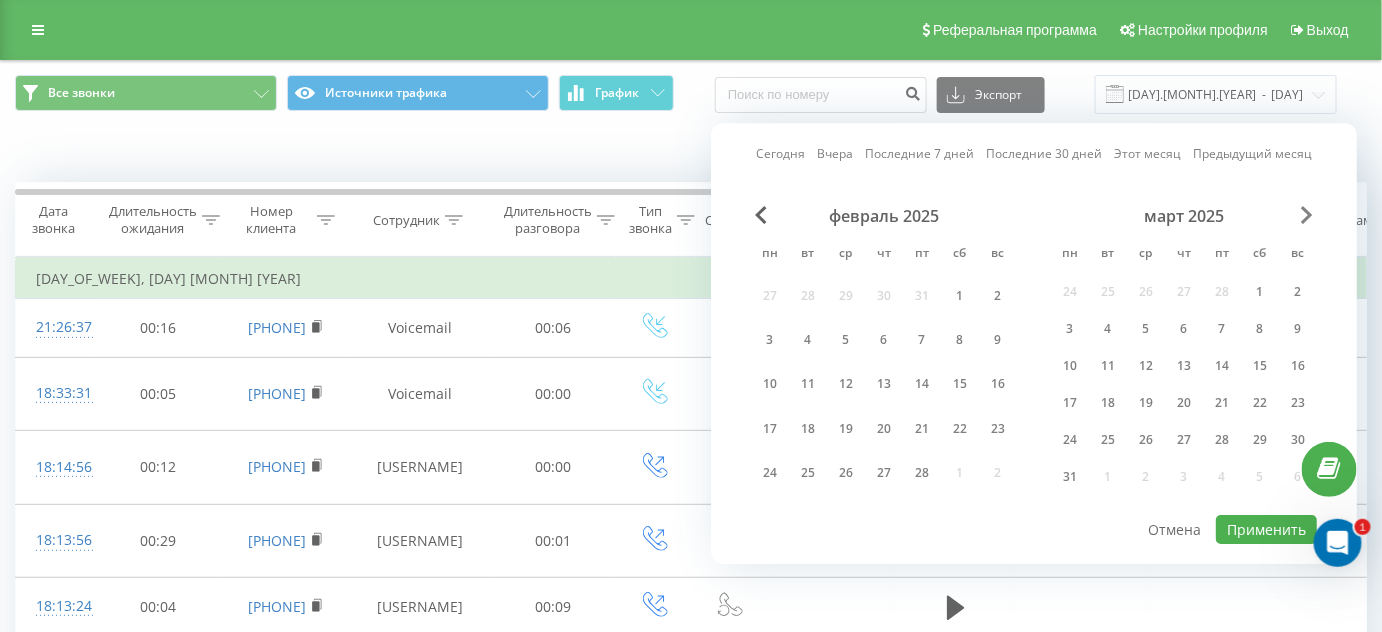 click at bounding box center [1307, 215] 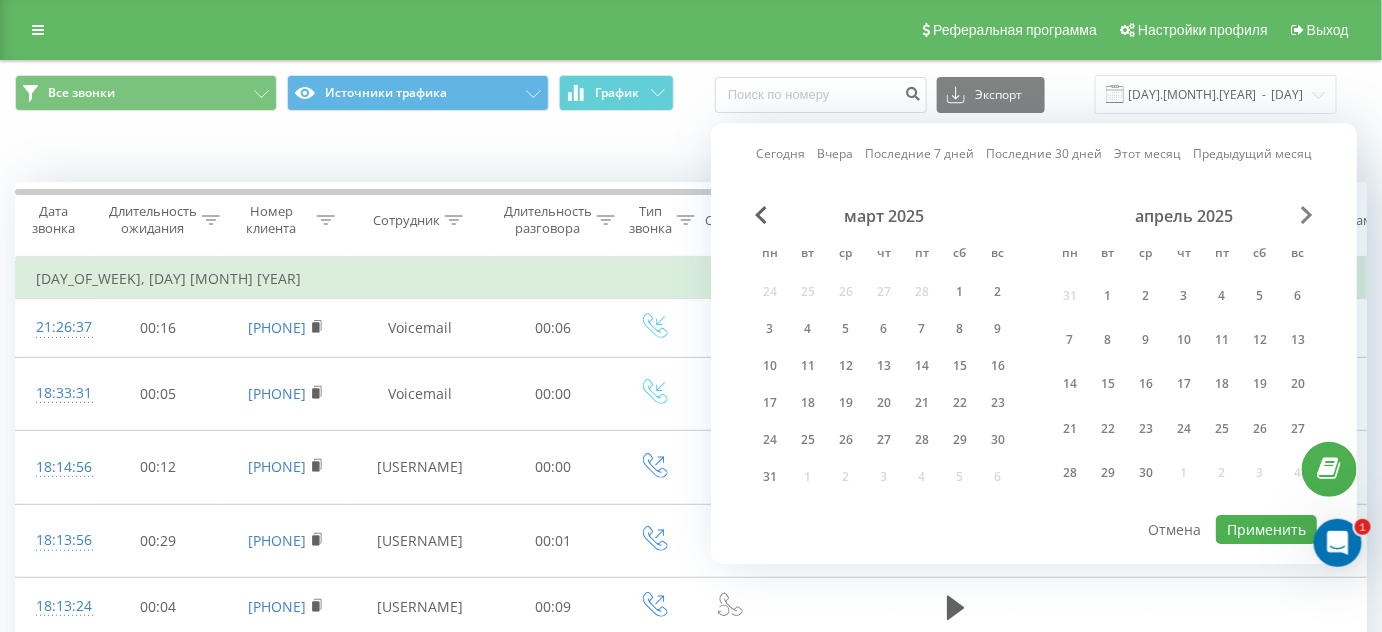 click at bounding box center (1307, 215) 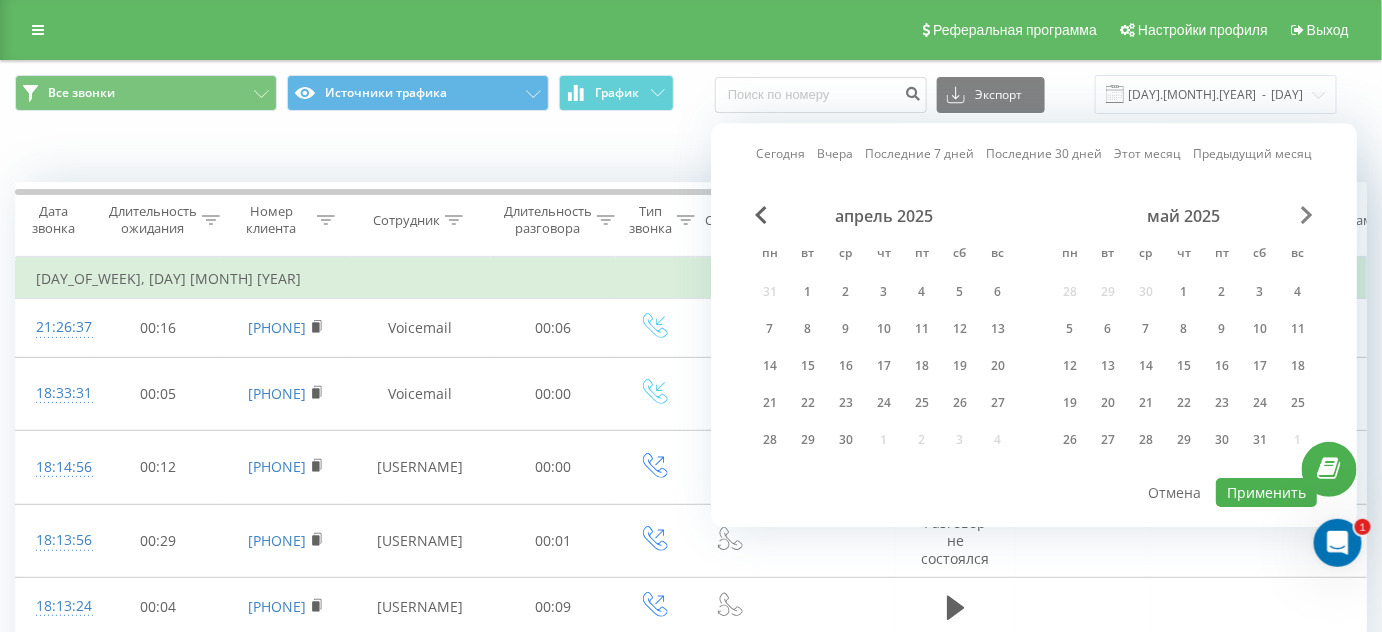 click at bounding box center (1307, 215) 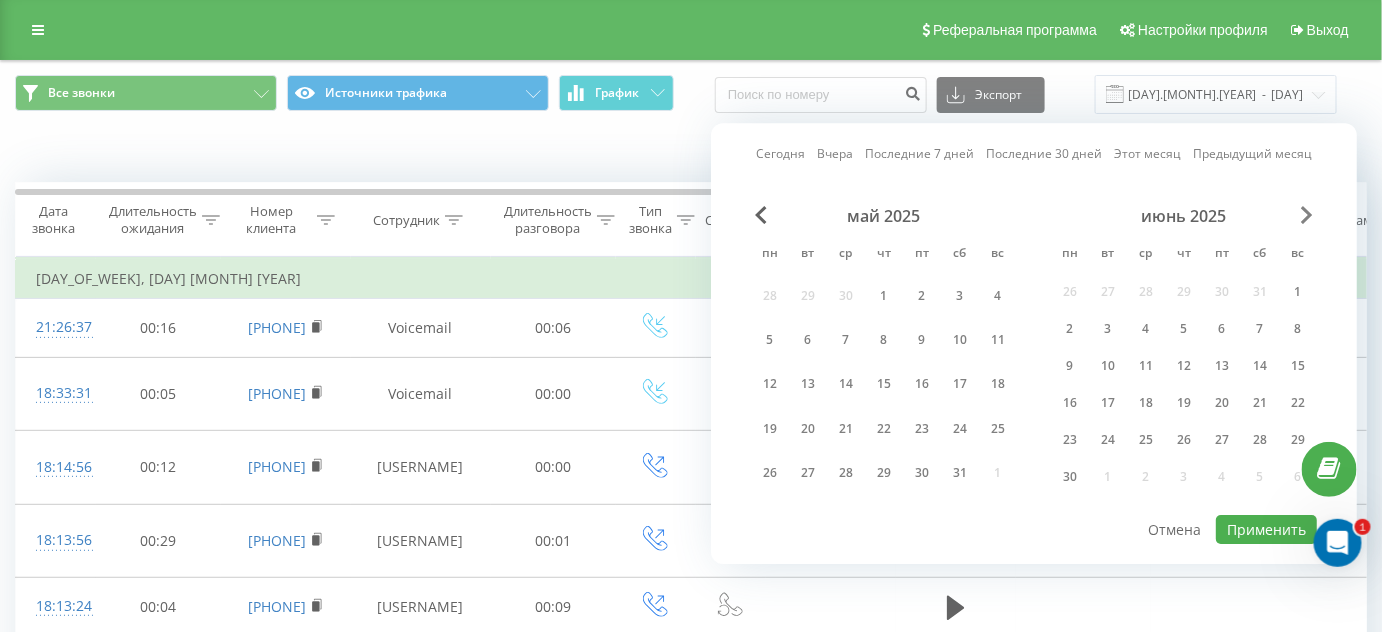 click at bounding box center [1307, 215] 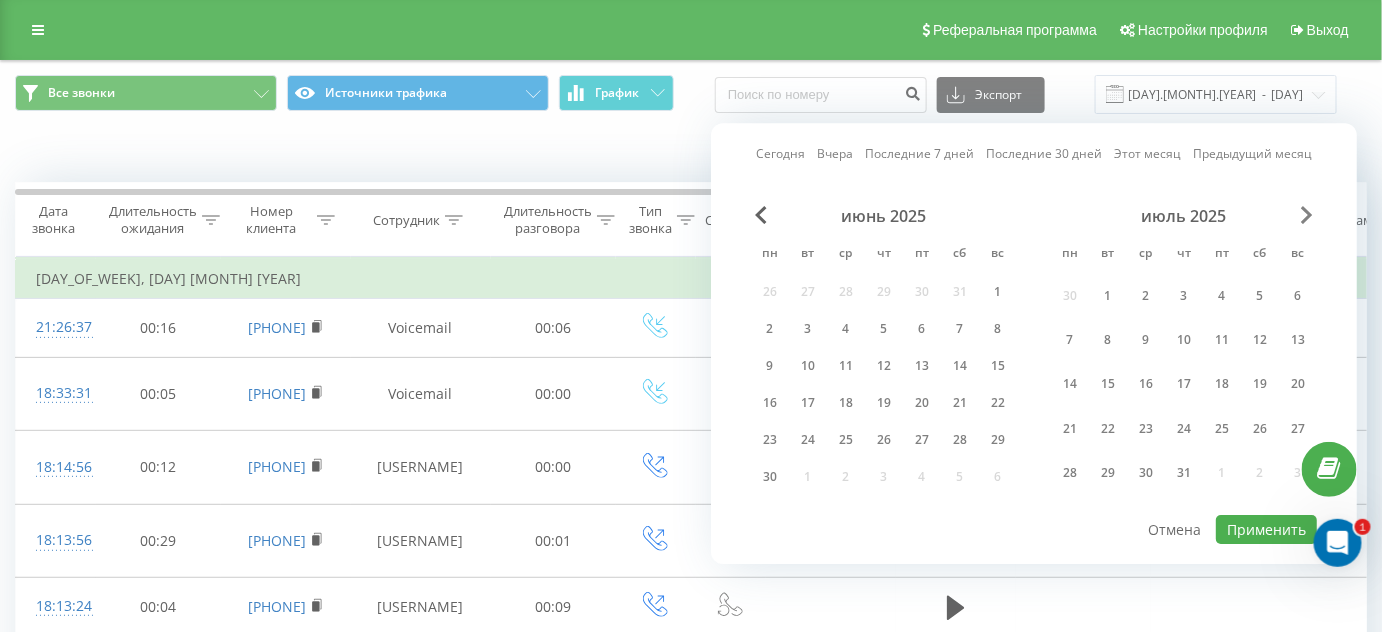 click at bounding box center [1307, 215] 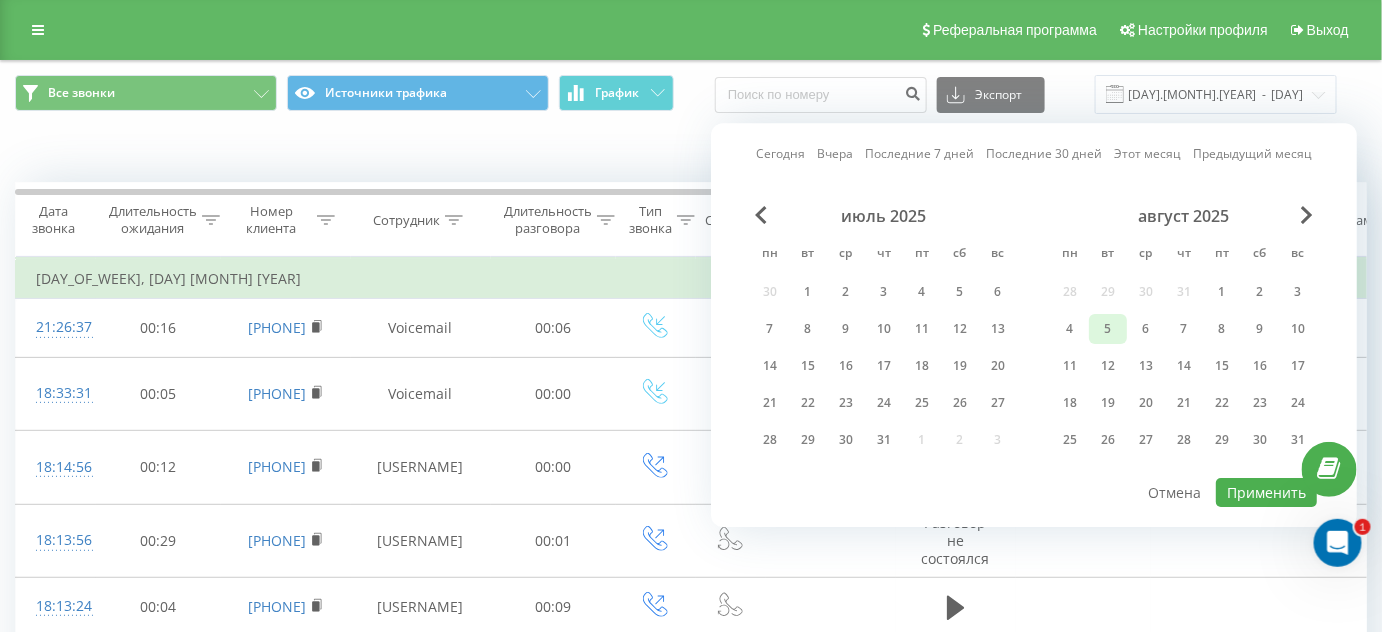 click on "5" at bounding box center (1108, 329) 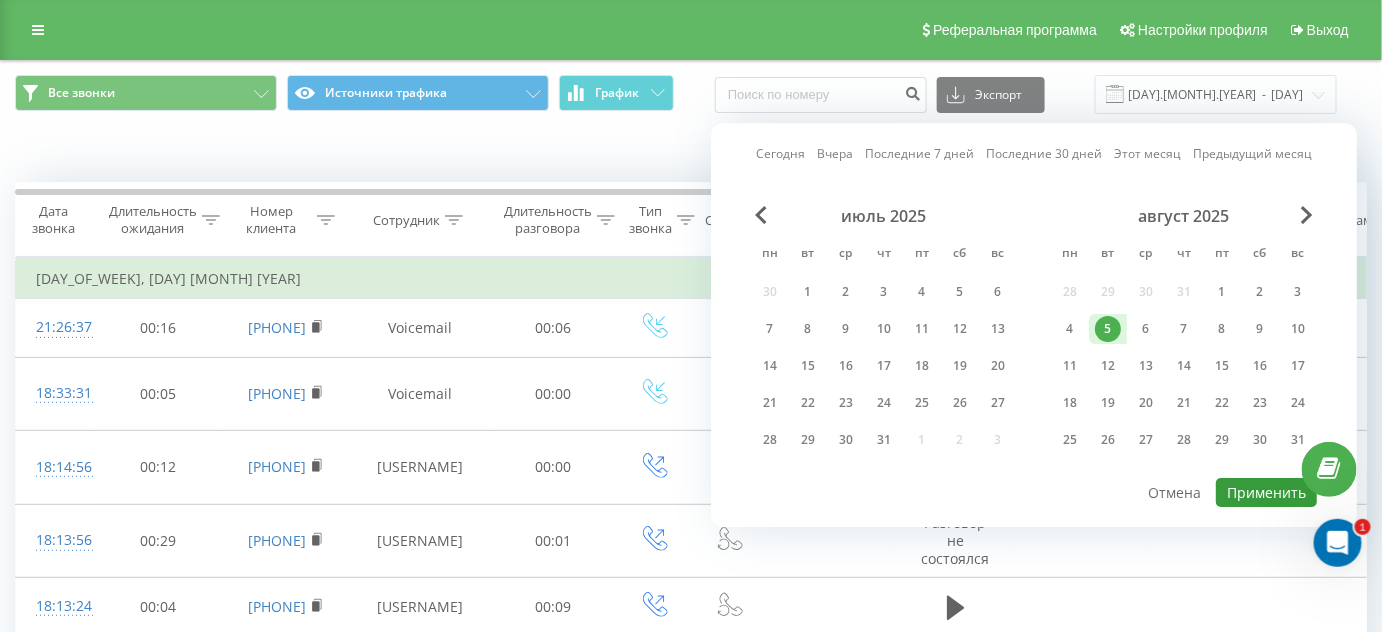 click on "Применить" at bounding box center (1266, 492) 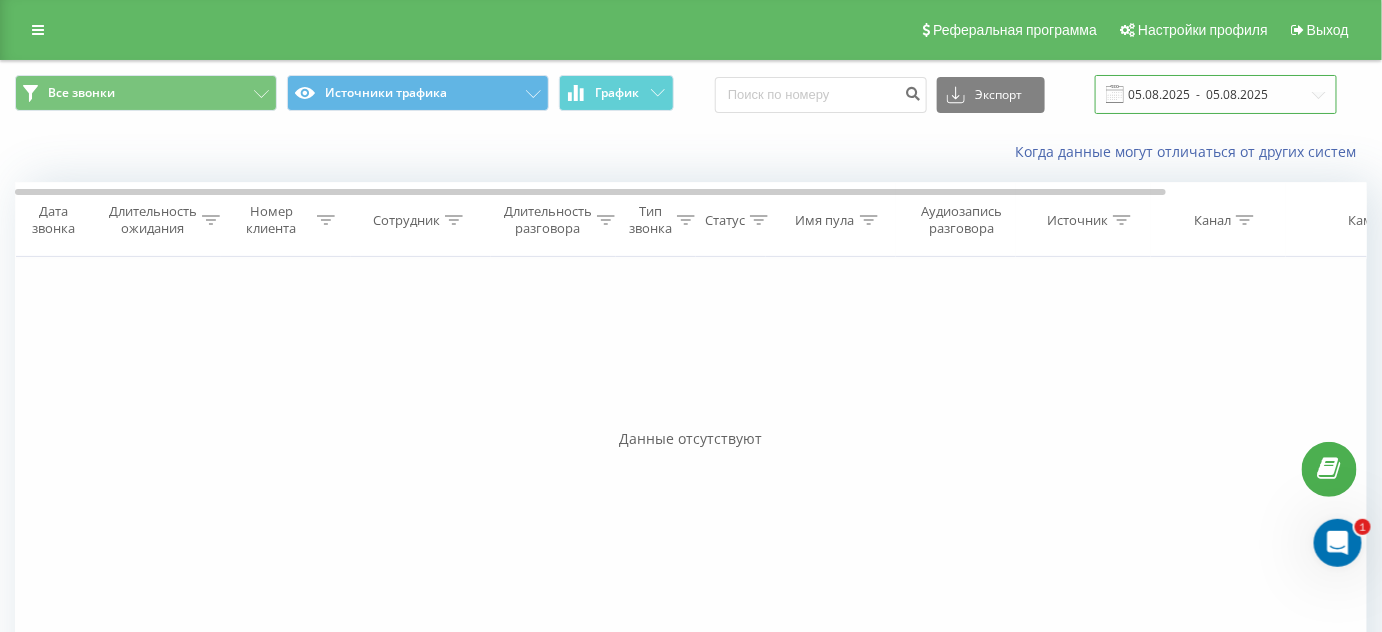 click on "05.08.2025  -  05.08.2025" at bounding box center [1216, 94] 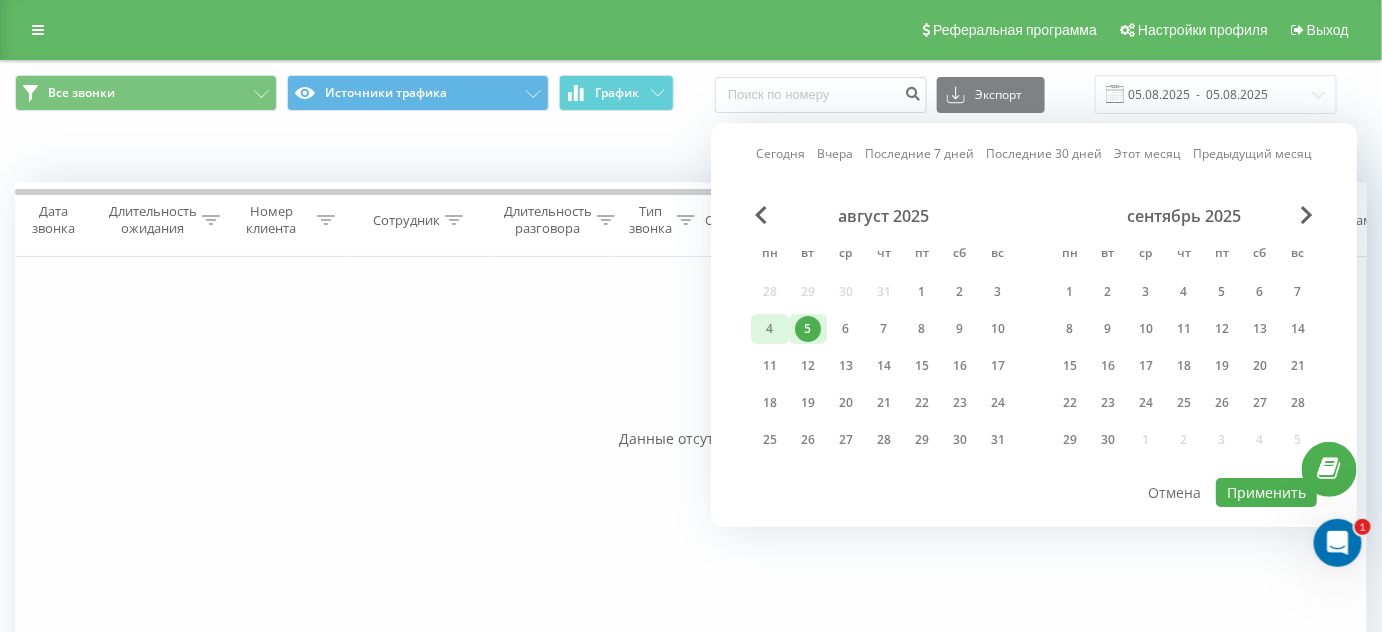 click on "4" at bounding box center [770, 329] 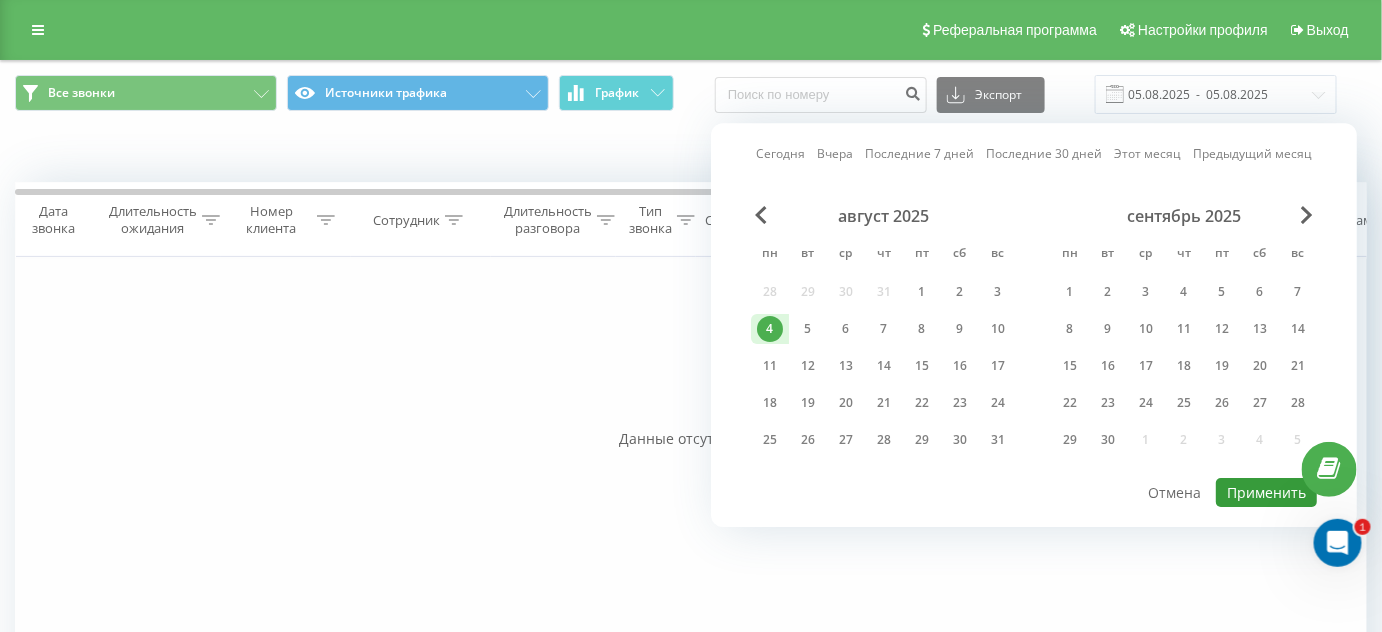 click on "Применить" at bounding box center (1266, 492) 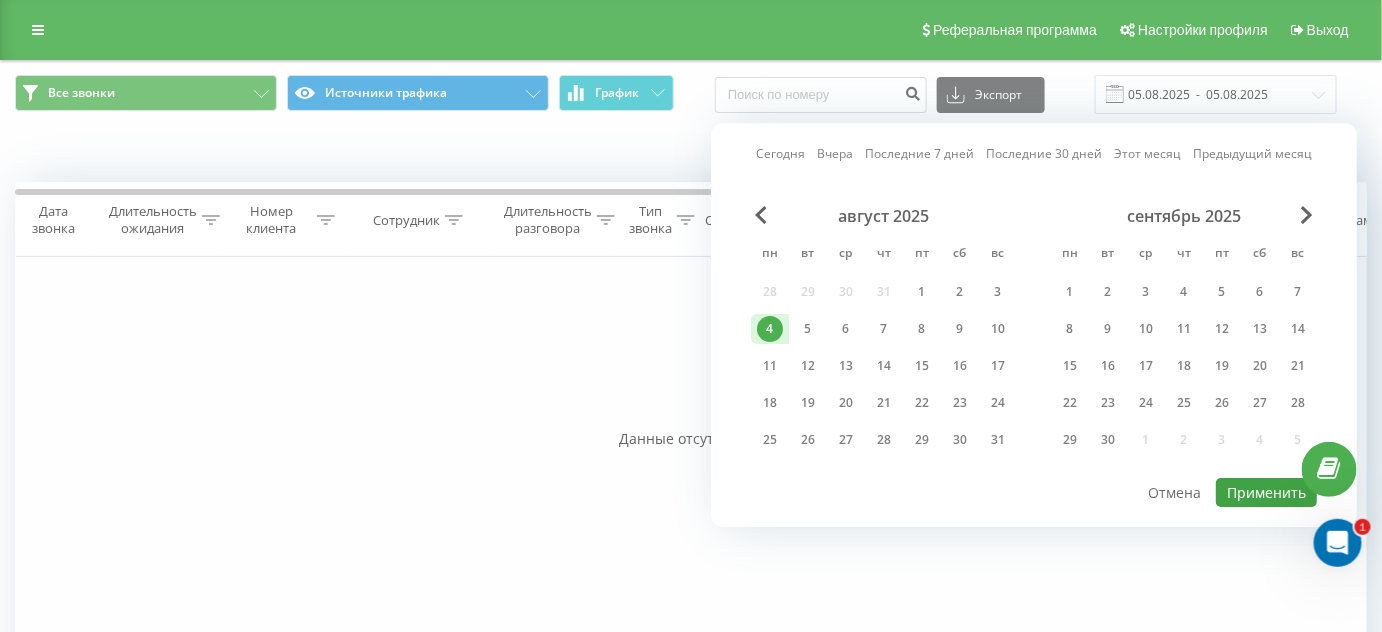 type on "04.08.2025  -  04.08.2025" 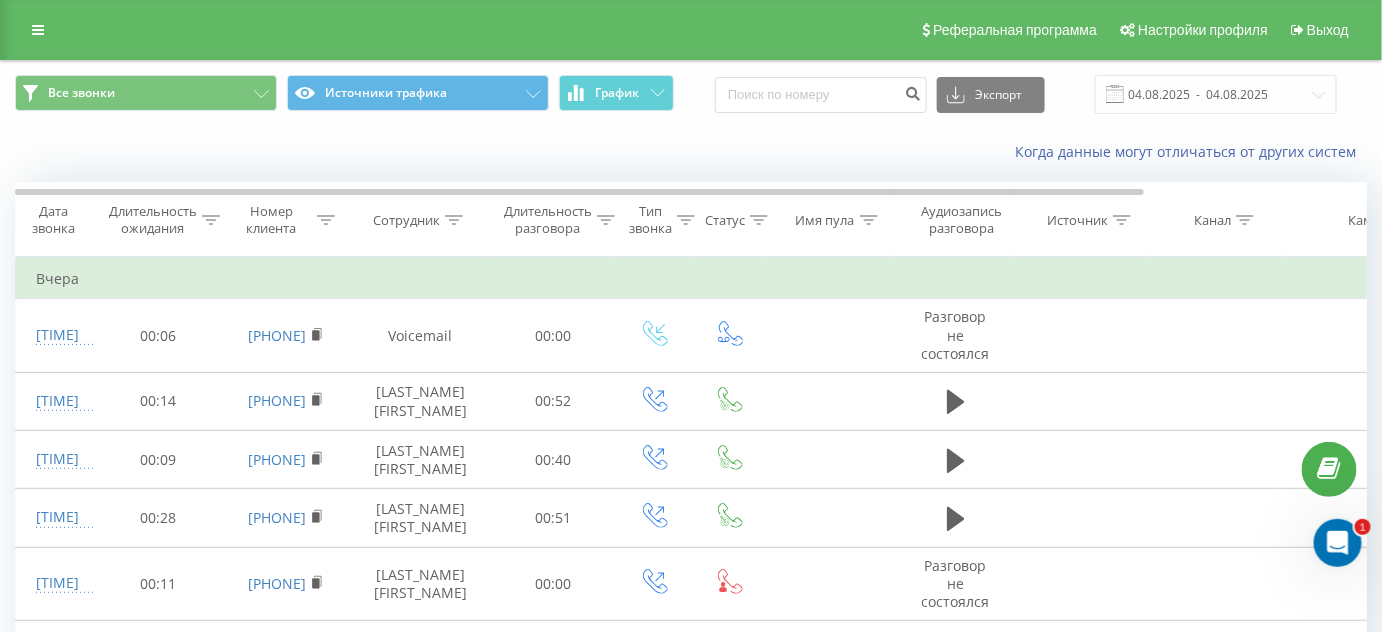 click 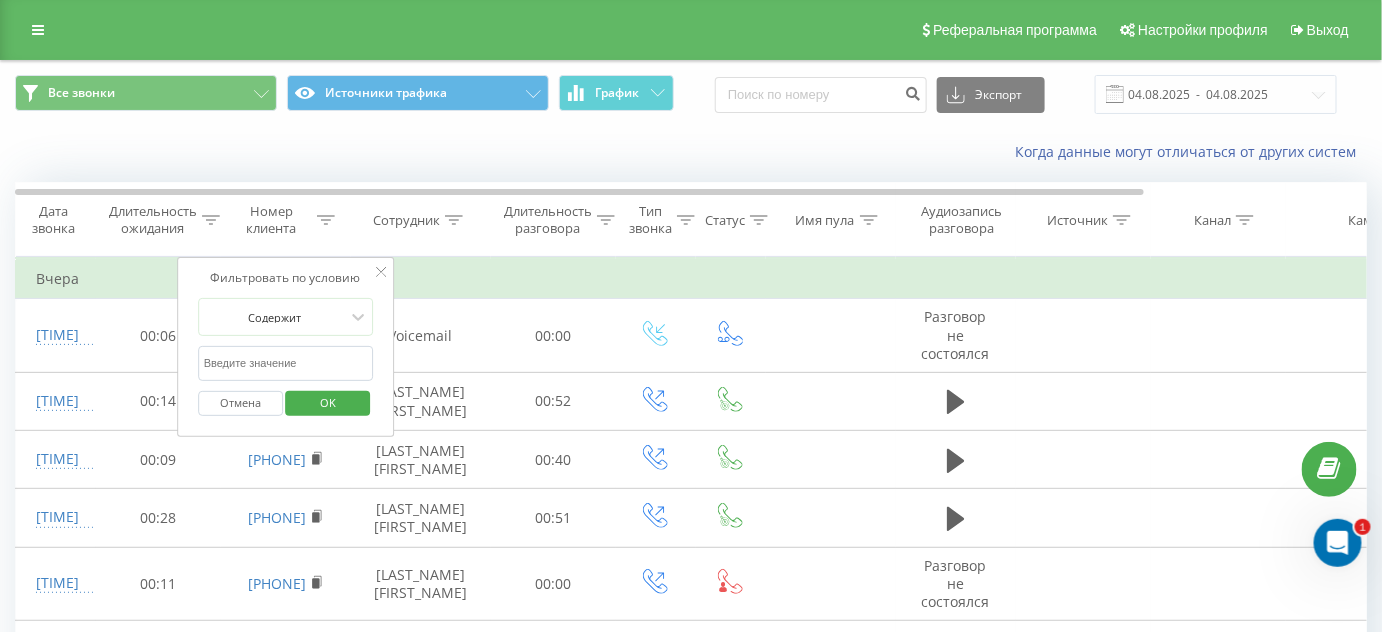 paste on "[PHONE]" 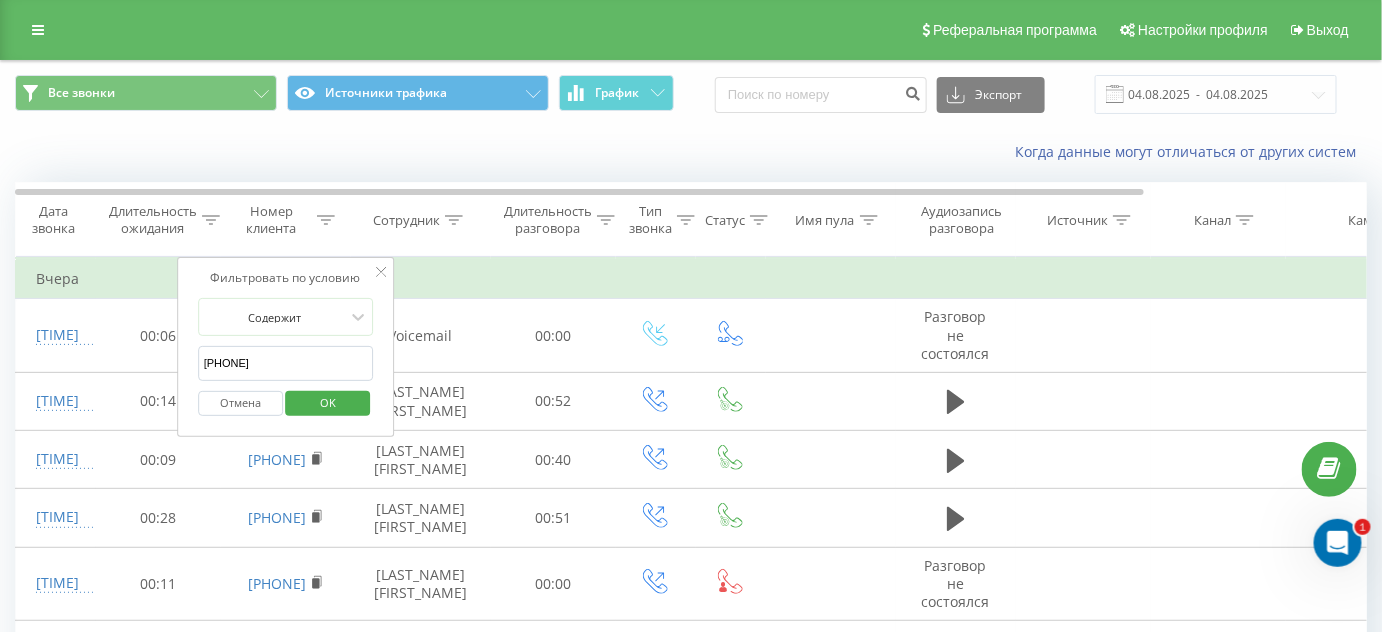 click on "OK" at bounding box center [328, 402] 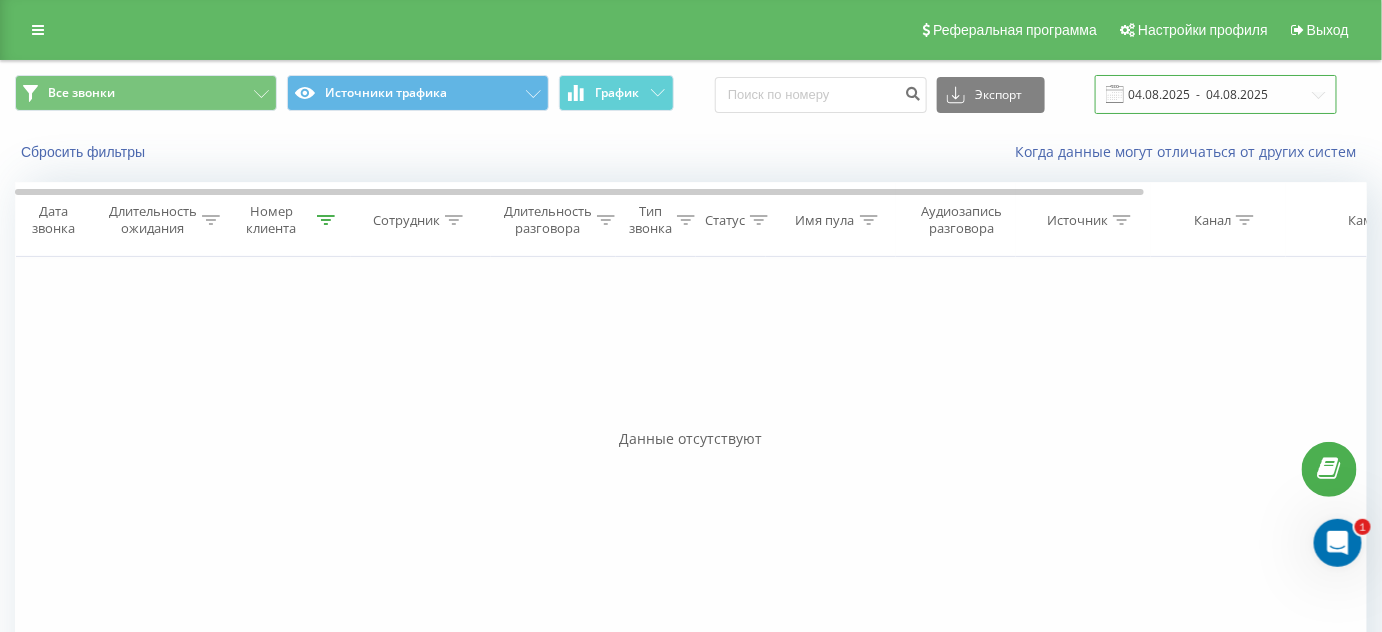 click on "04.08.2025  -  04.08.2025" at bounding box center (1216, 94) 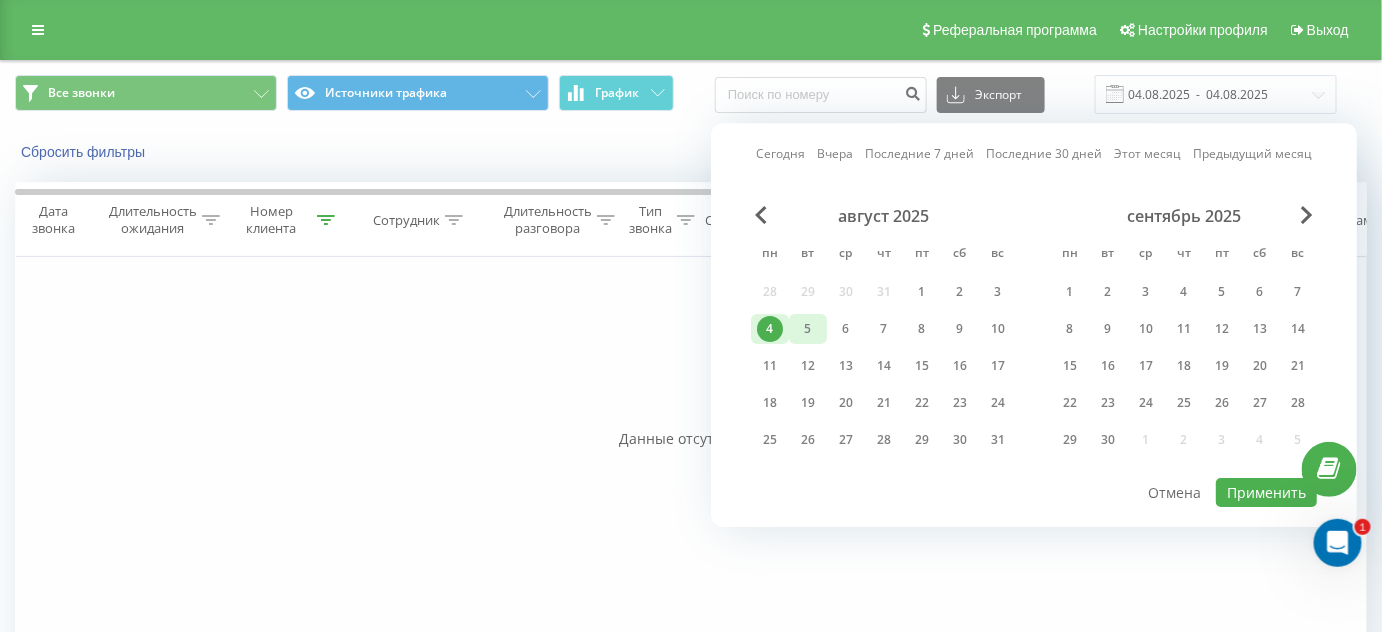 click on "5" at bounding box center [808, 329] 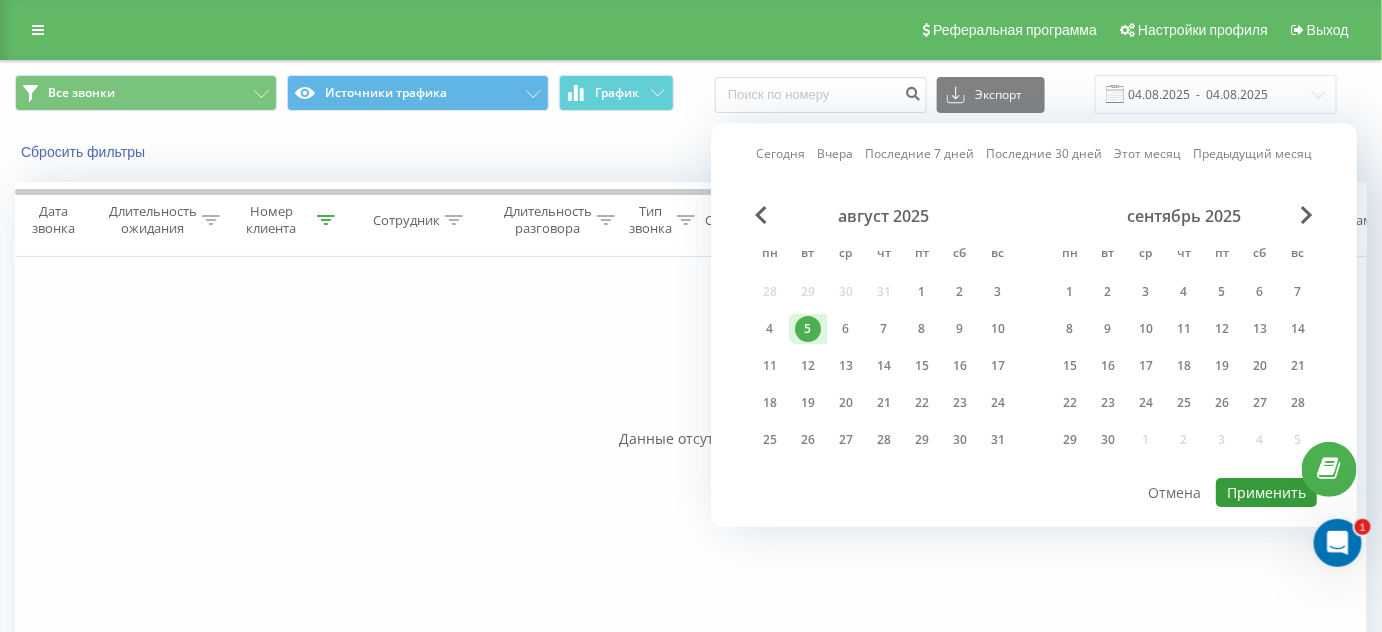 click on "Применить" at bounding box center (1266, 492) 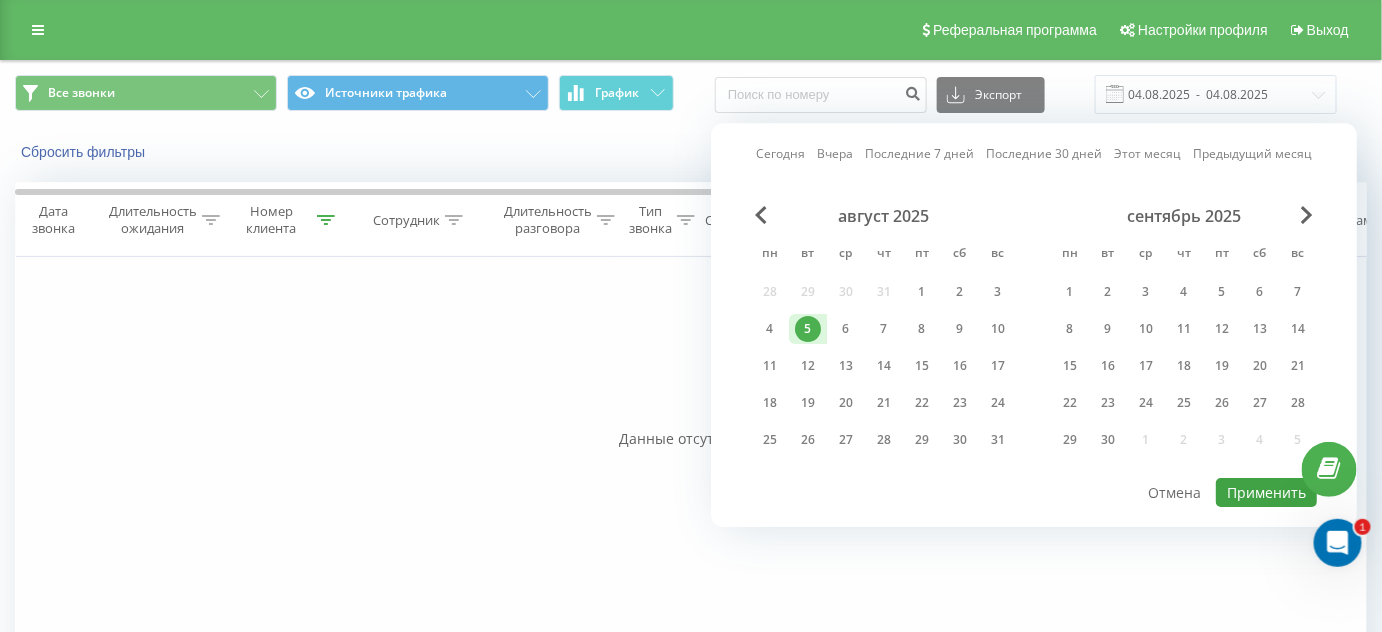 type on "05.08.2025  -  05.08.2025" 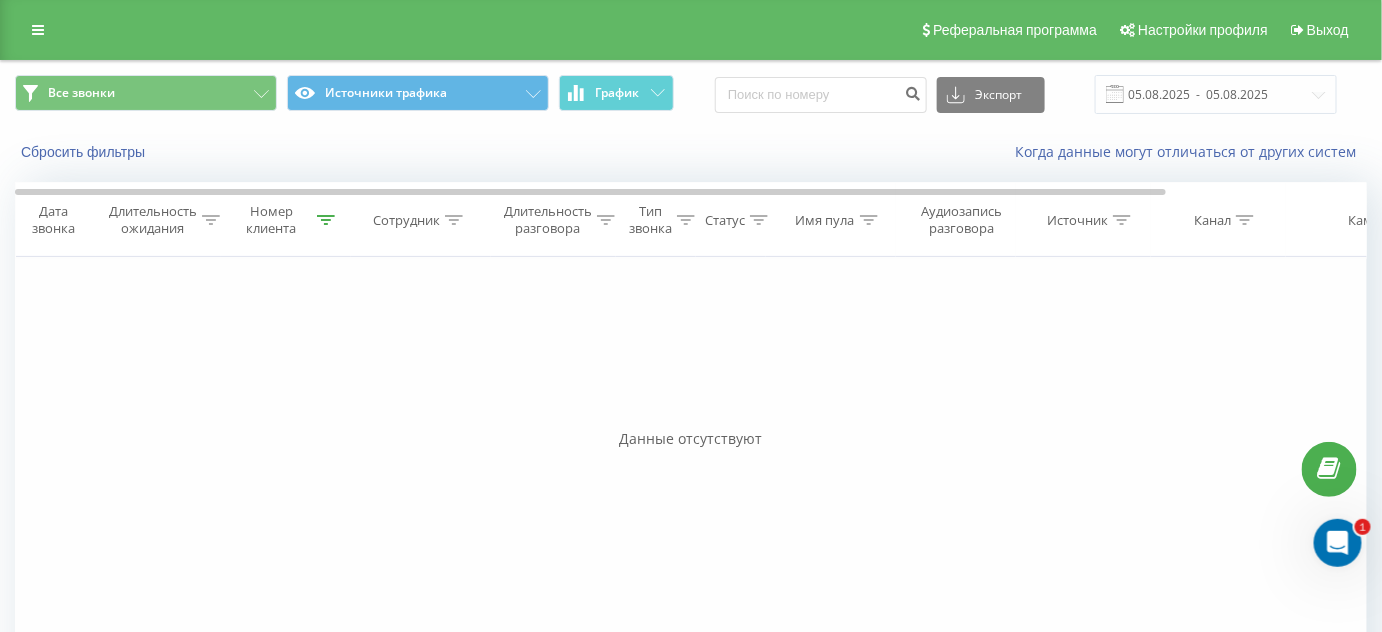 click 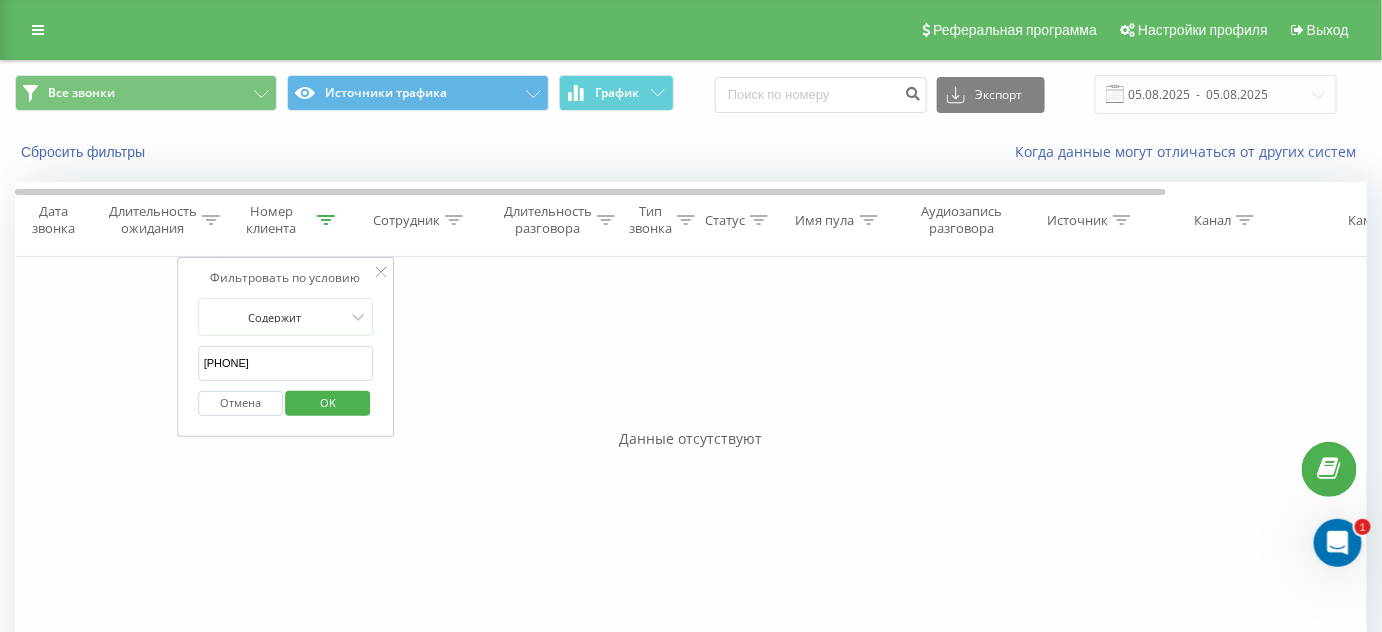 drag, startPoint x: 302, startPoint y: 367, endPoint x: 196, endPoint y: 370, distance: 106.04244 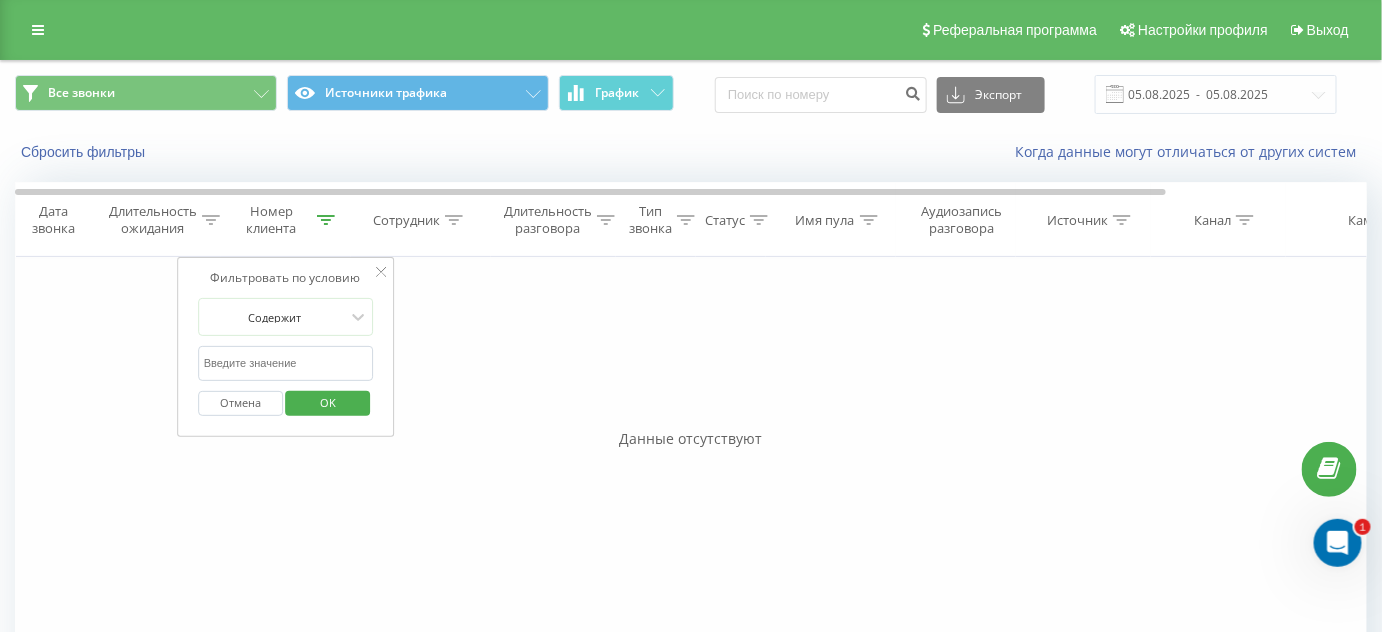paste on "[PHONE]" 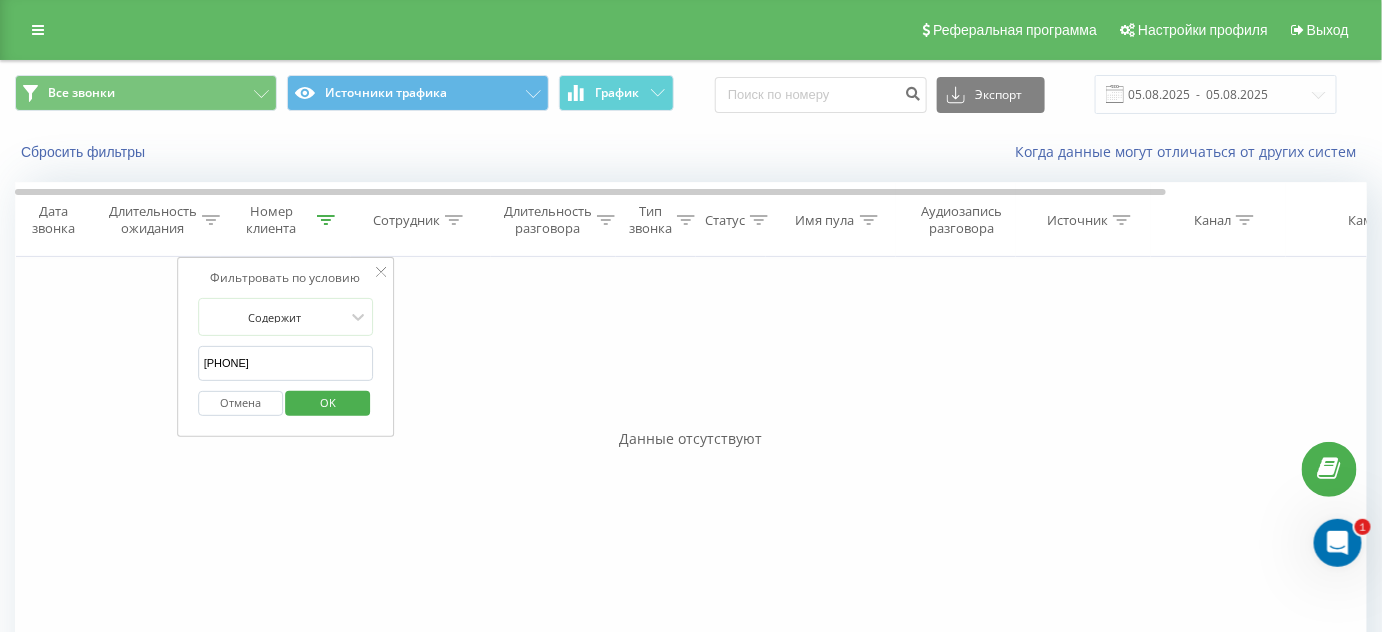 click on "[PHONE]" at bounding box center [286, 363] 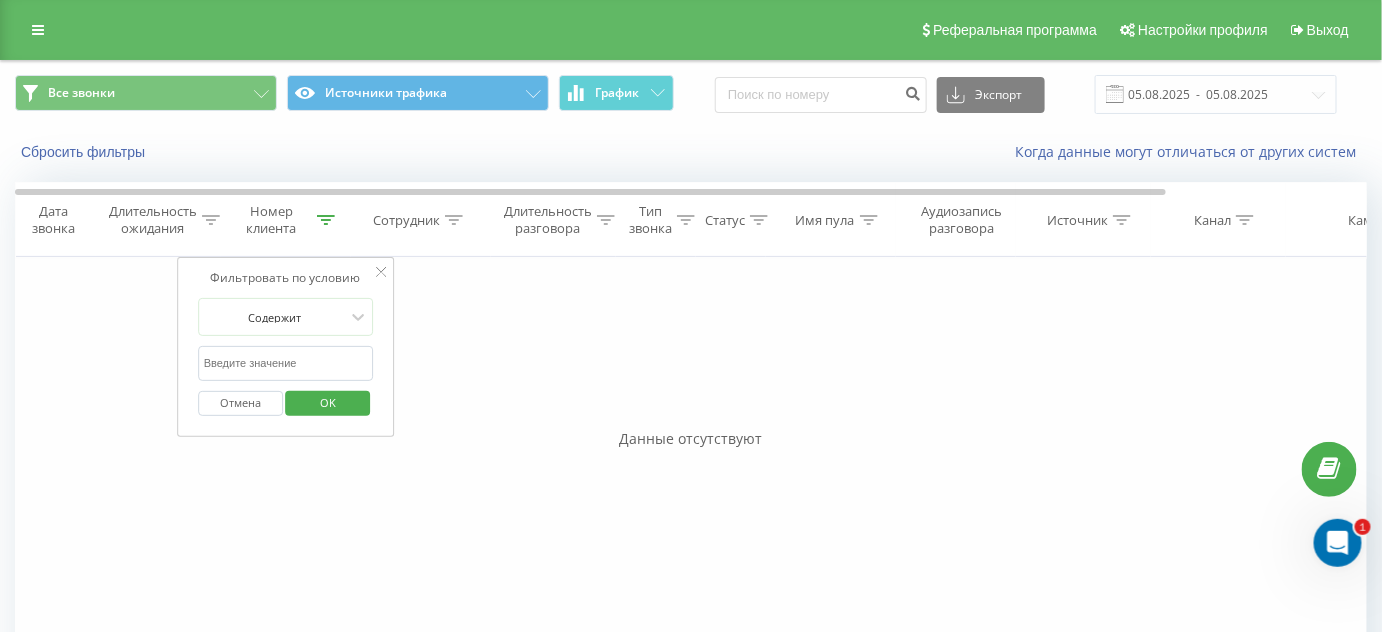 paste on "[PHONE]" 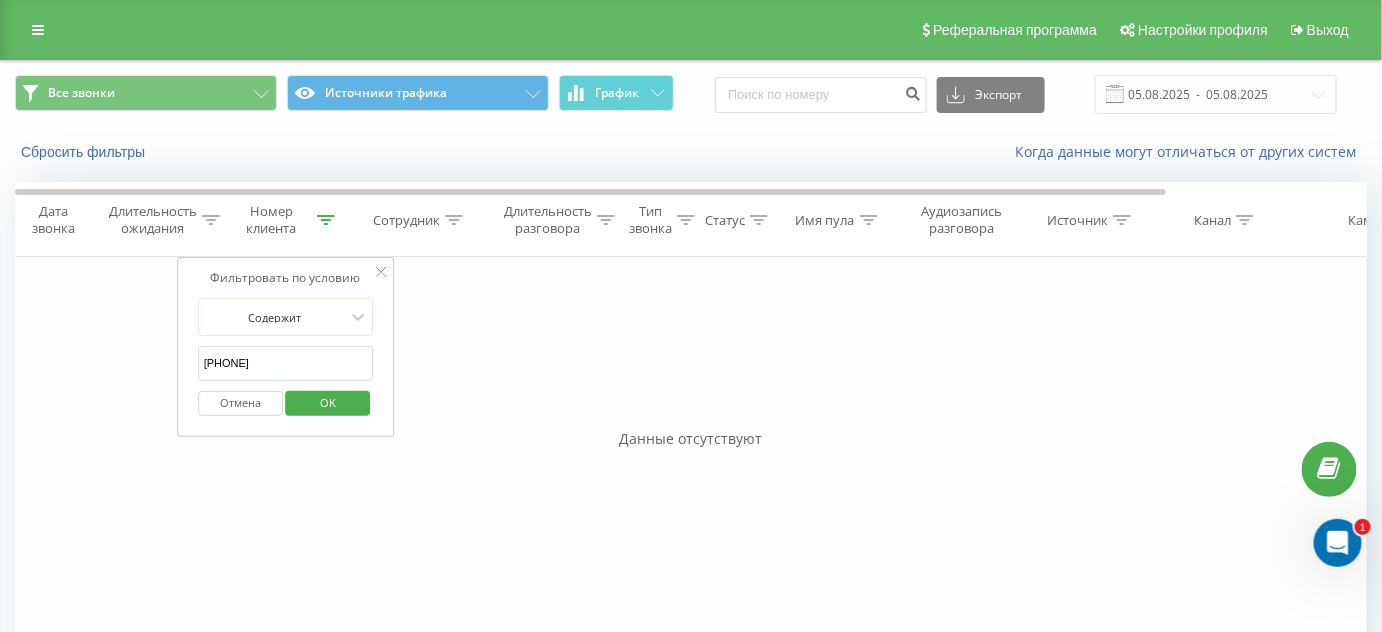 click on "[PHONE]" at bounding box center (286, 363) 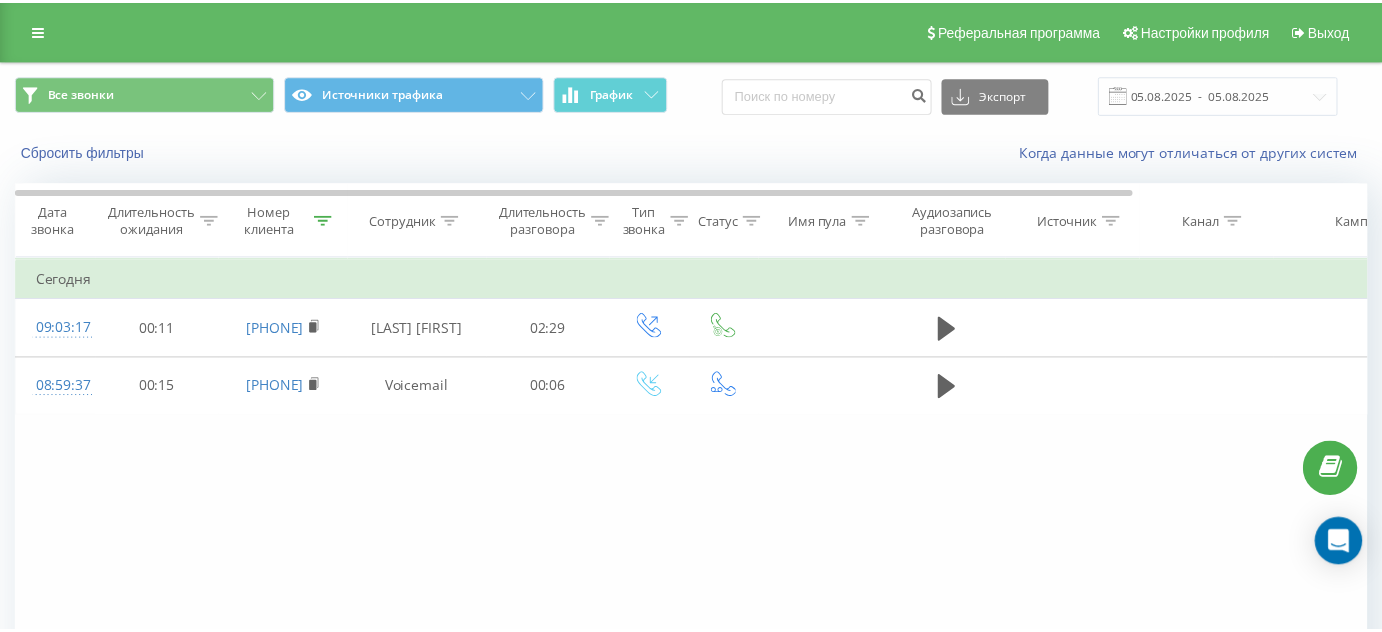 scroll, scrollTop: 0, scrollLeft: 0, axis: both 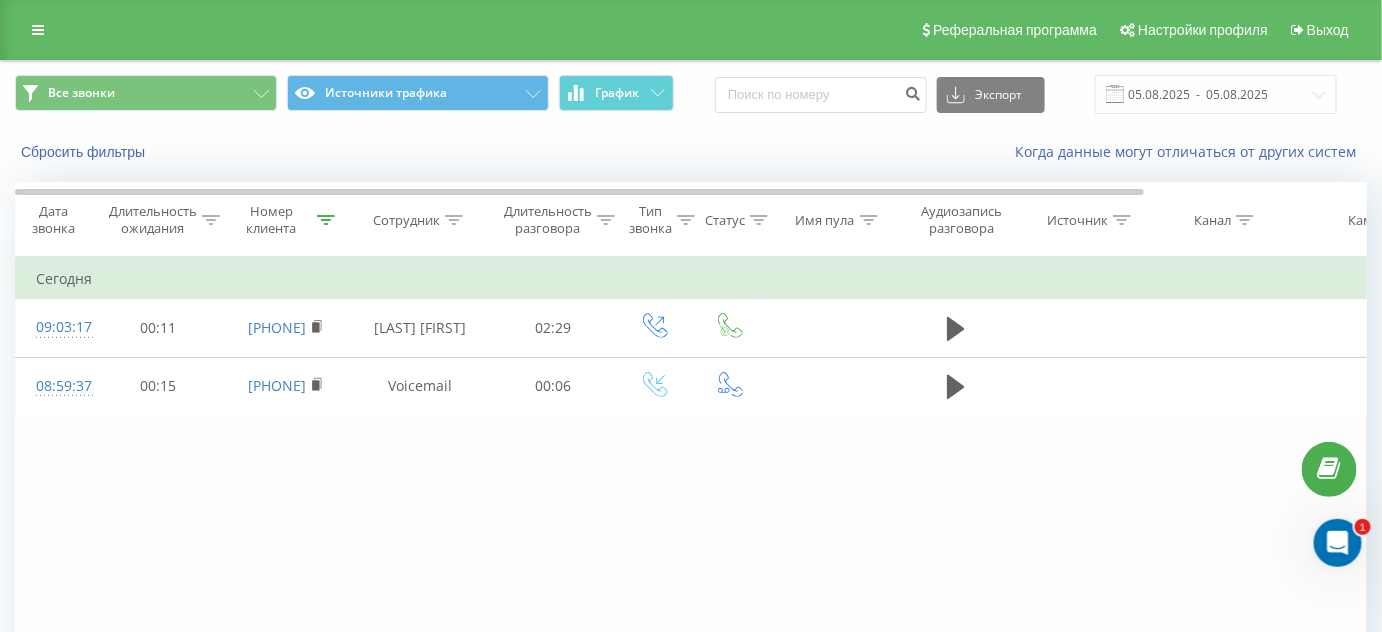 click 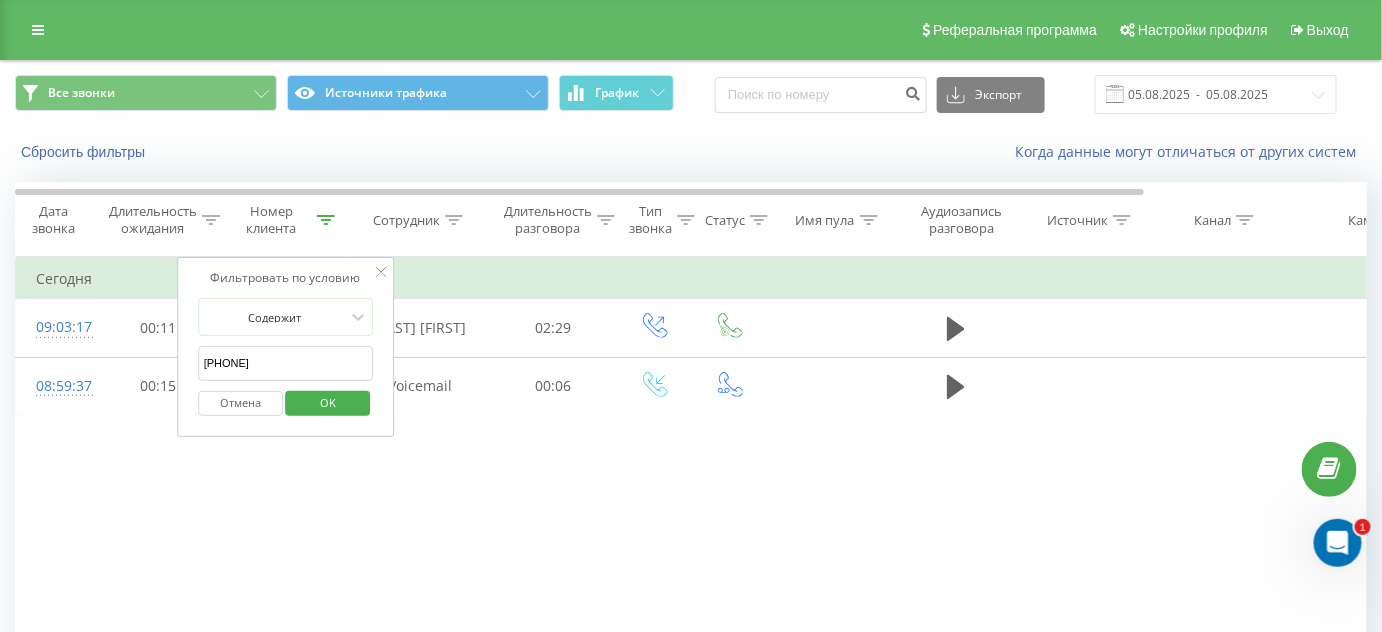 drag, startPoint x: 311, startPoint y: 361, endPoint x: 200, endPoint y: 369, distance: 111.28792 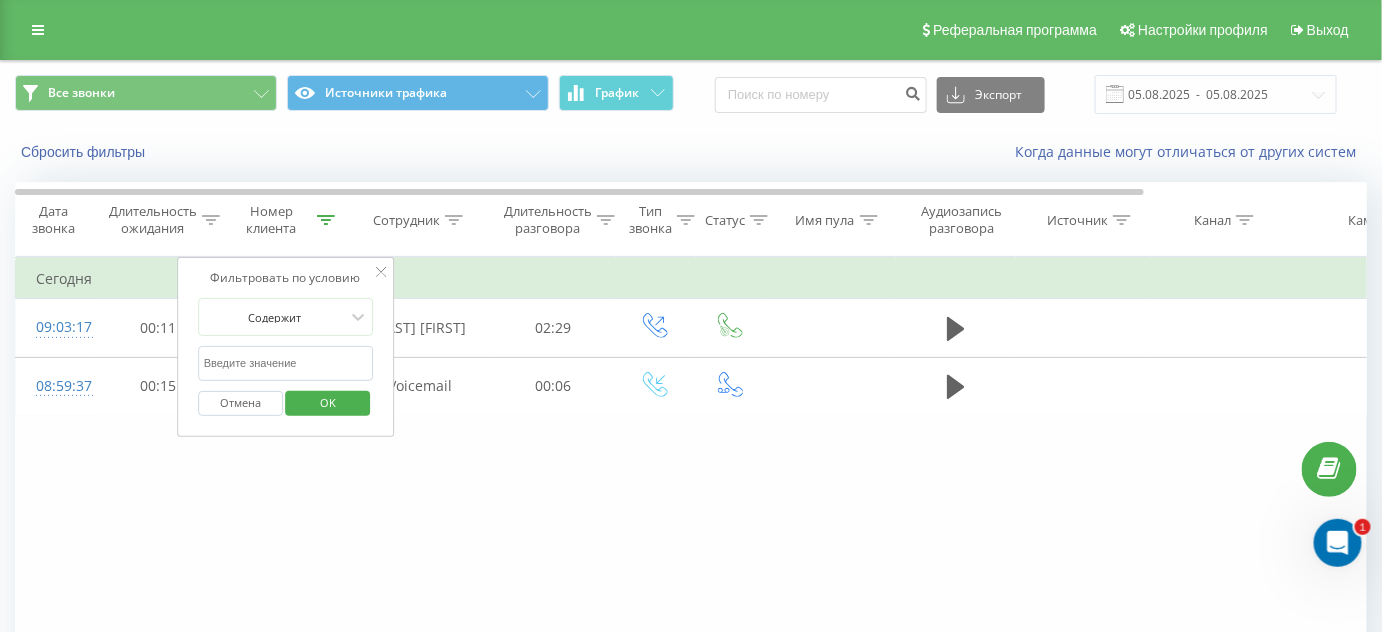 click on "OK" at bounding box center [328, 402] 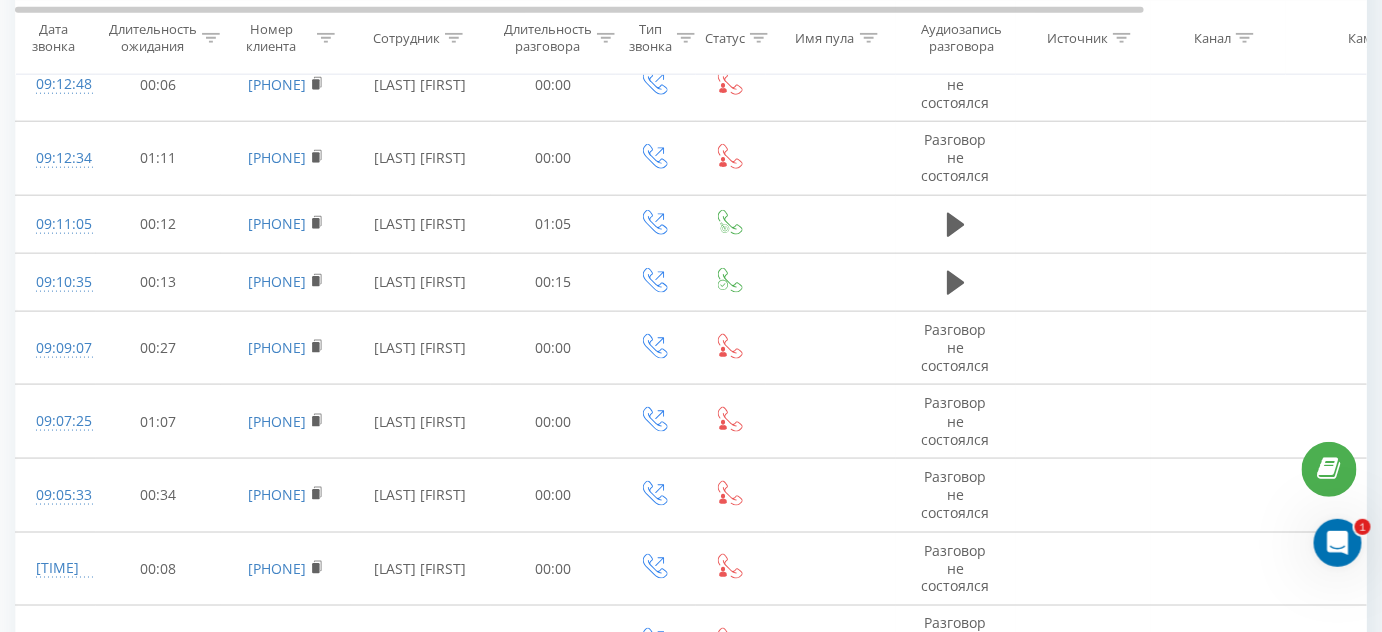 scroll, scrollTop: 664, scrollLeft: 0, axis: vertical 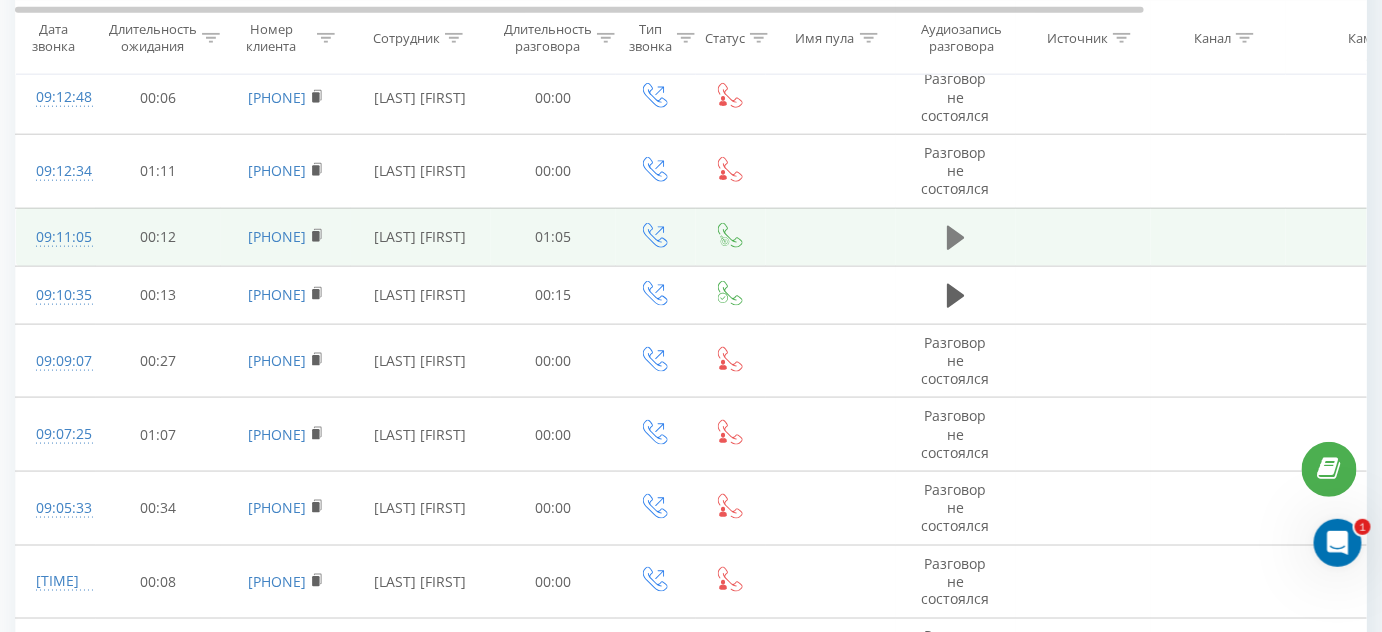 click 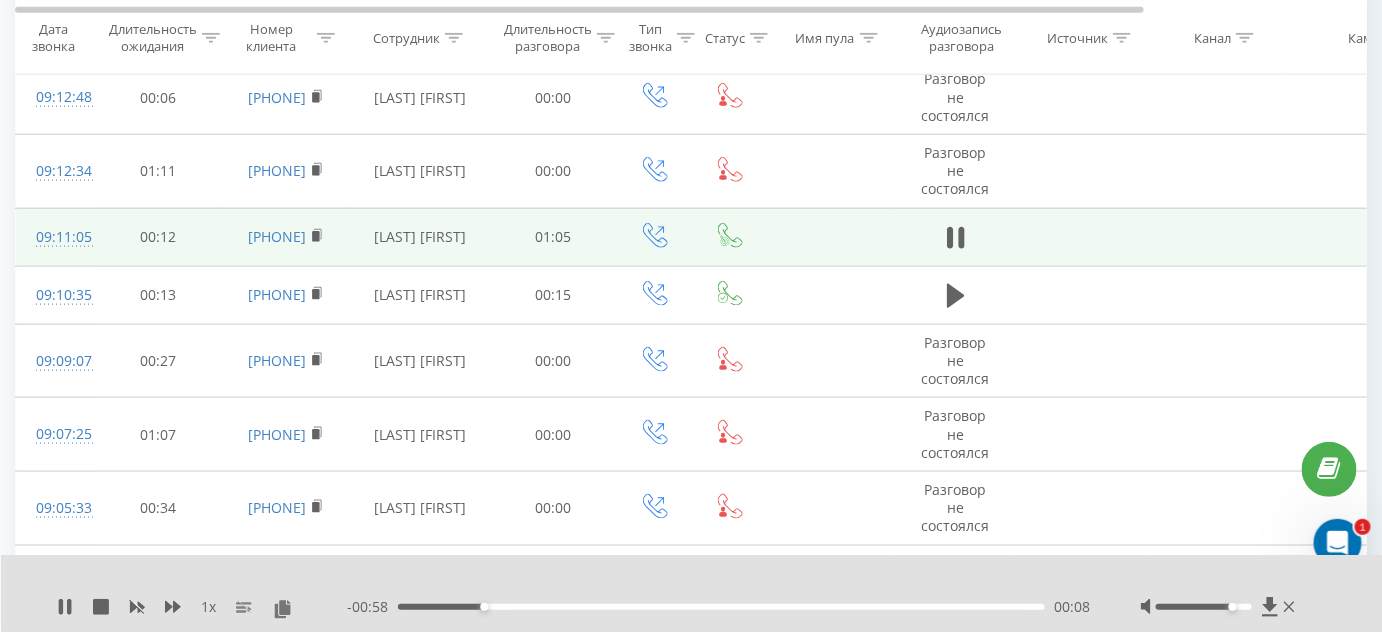 drag, startPoint x: 1205, startPoint y: 605, endPoint x: 1238, endPoint y: 608, distance: 33.13608 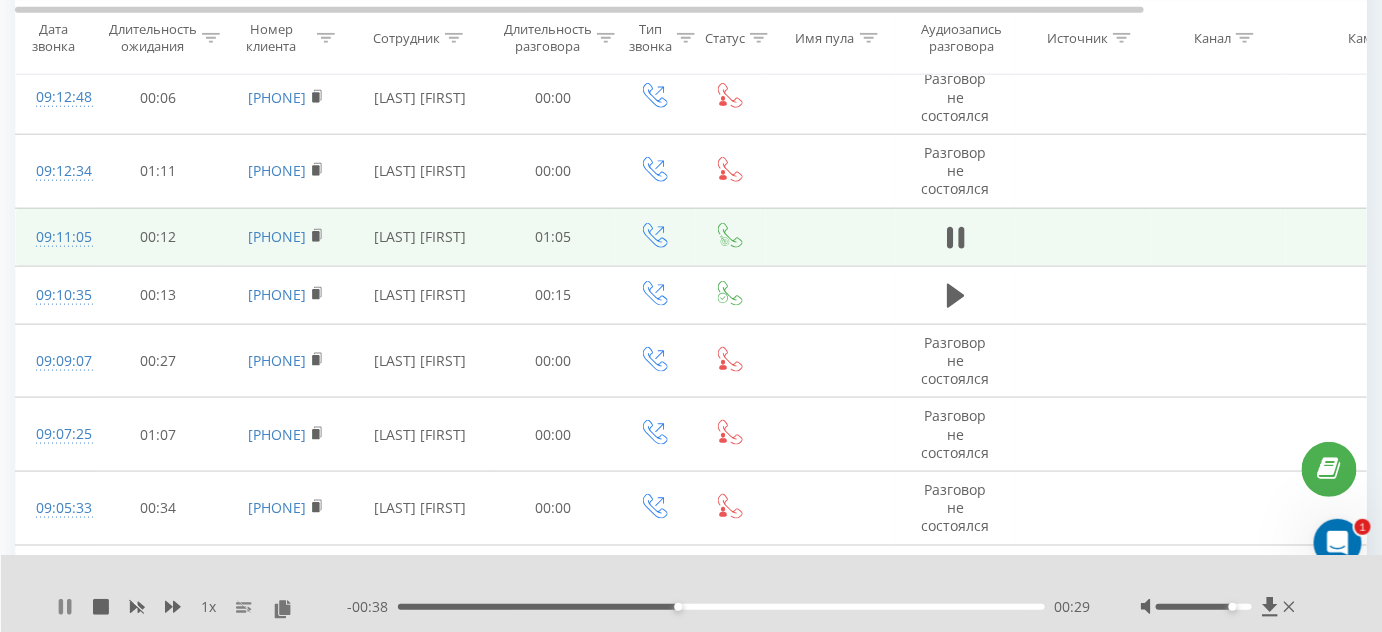 click 